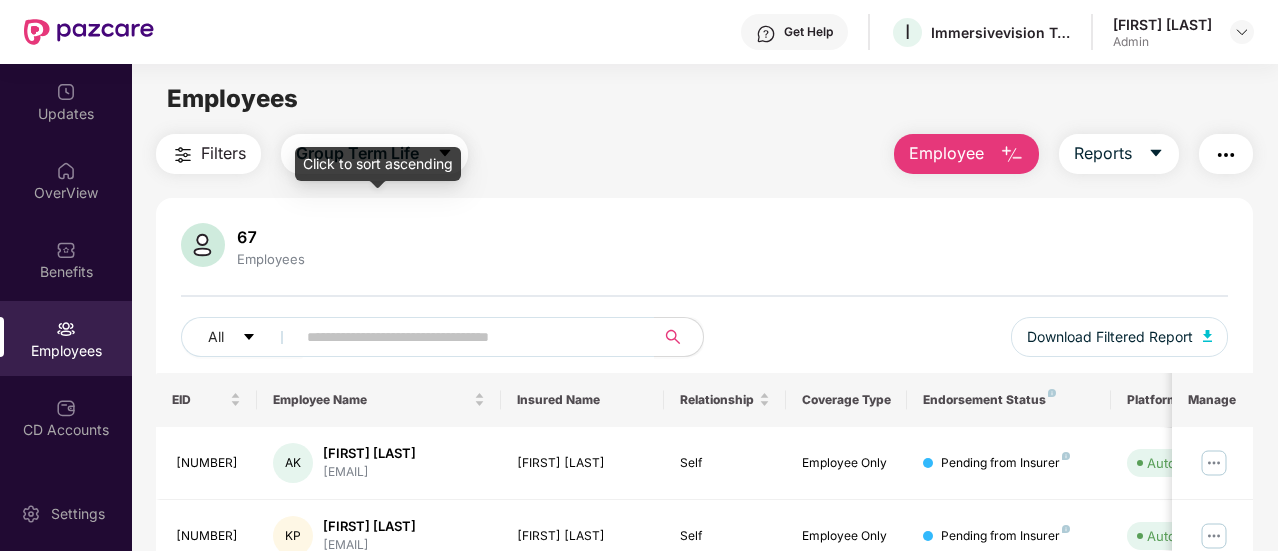 scroll, scrollTop: 0, scrollLeft: 0, axis: both 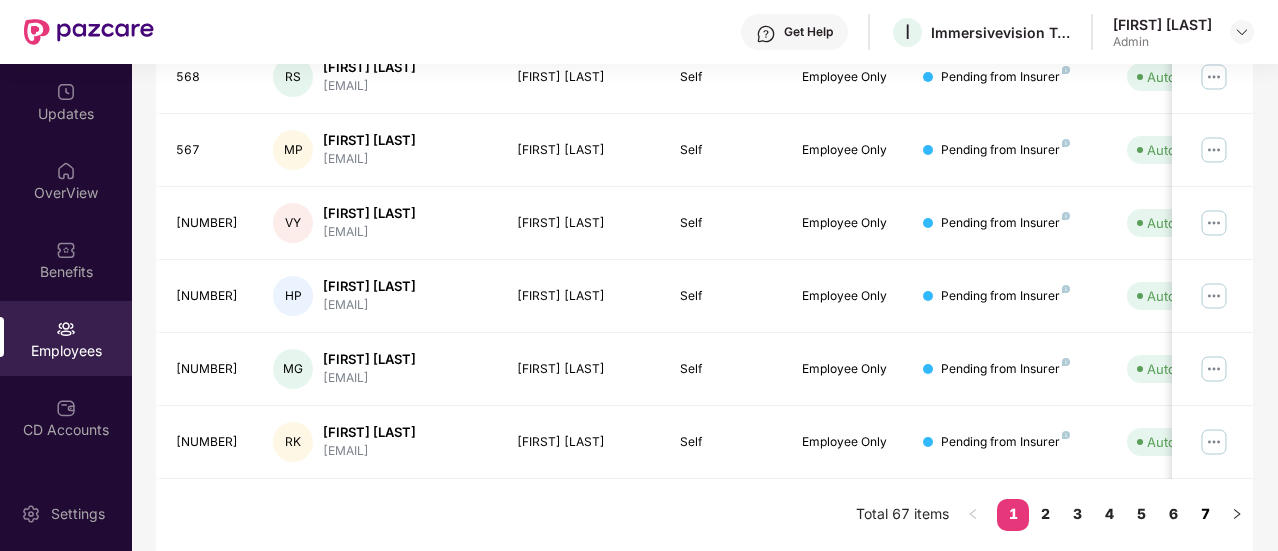 click on "7" at bounding box center [1205, 514] 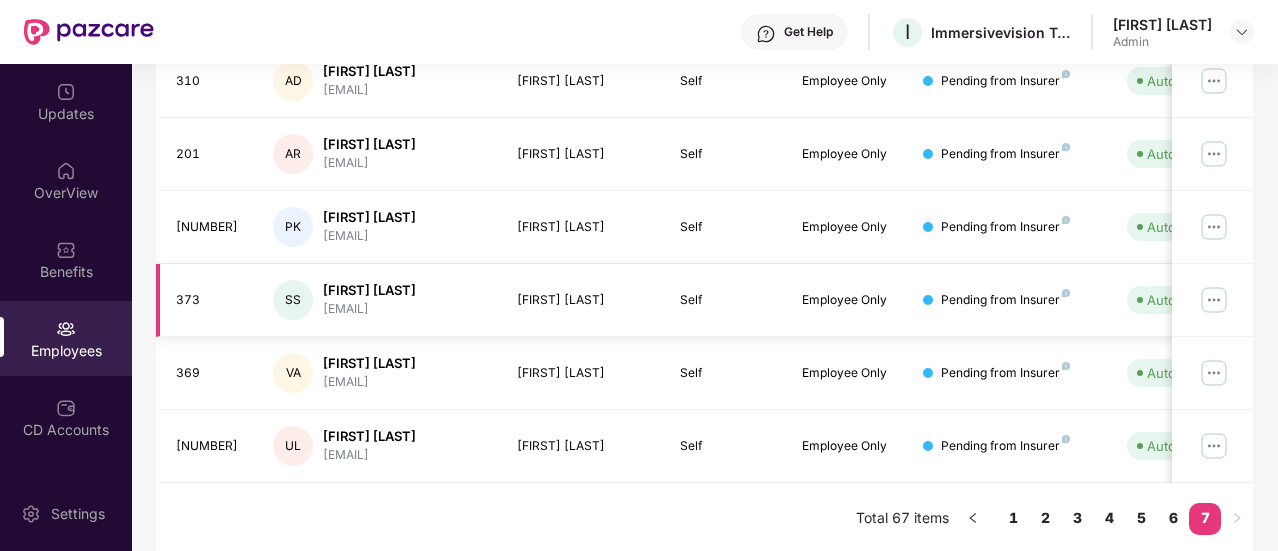 scroll, scrollTop: 0, scrollLeft: 0, axis: both 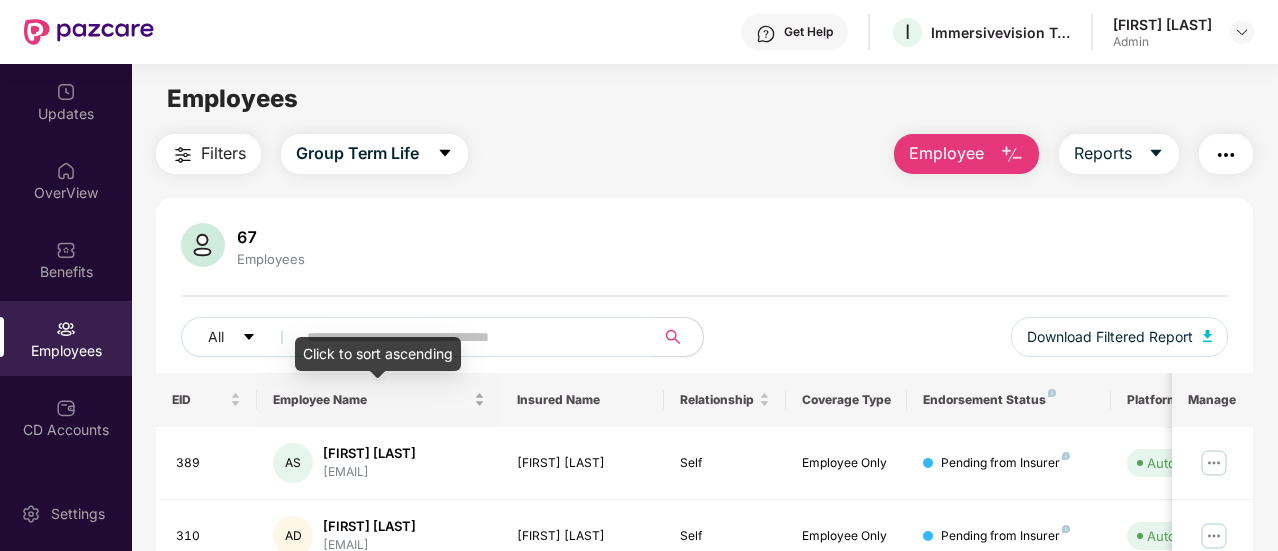 click on "Employee Name" at bounding box center (371, 400) 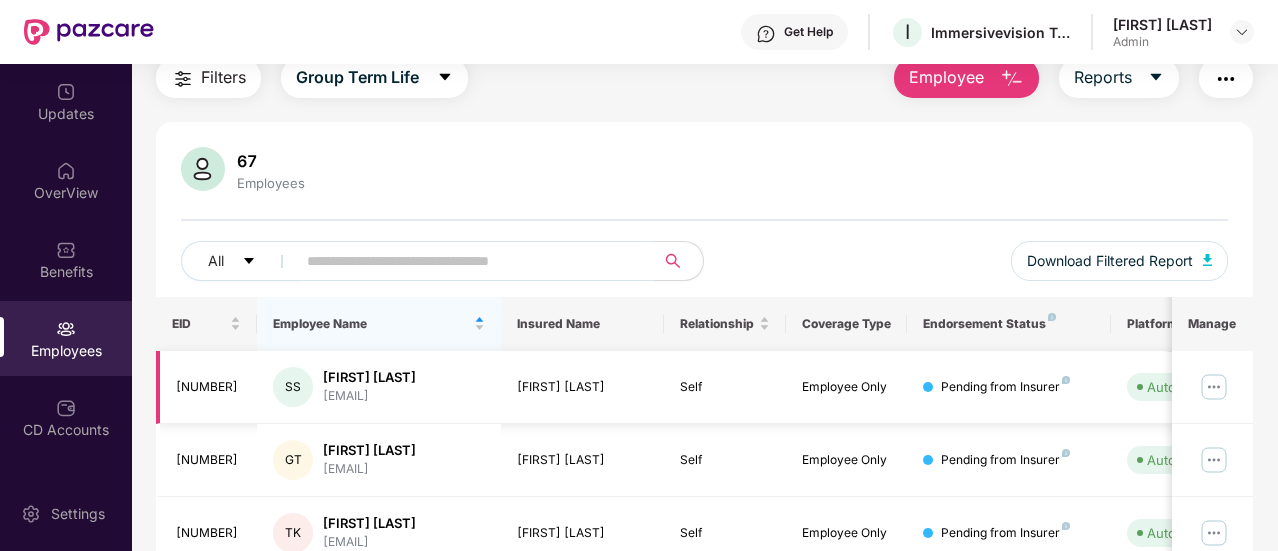 scroll, scrollTop: 200, scrollLeft: 0, axis: vertical 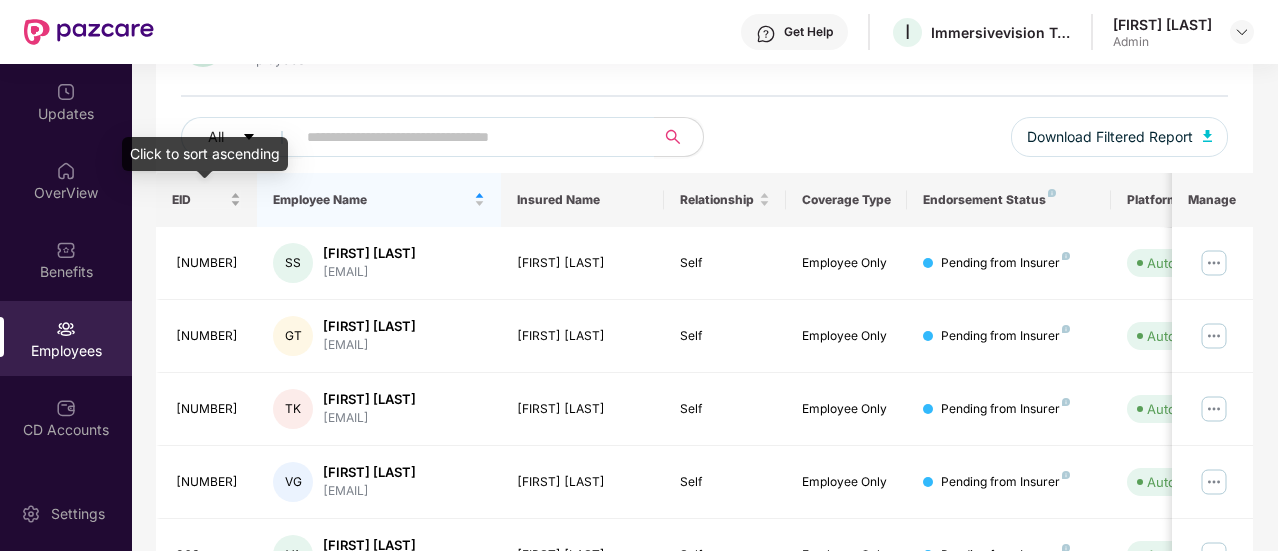 click on "EID" at bounding box center [207, 199] 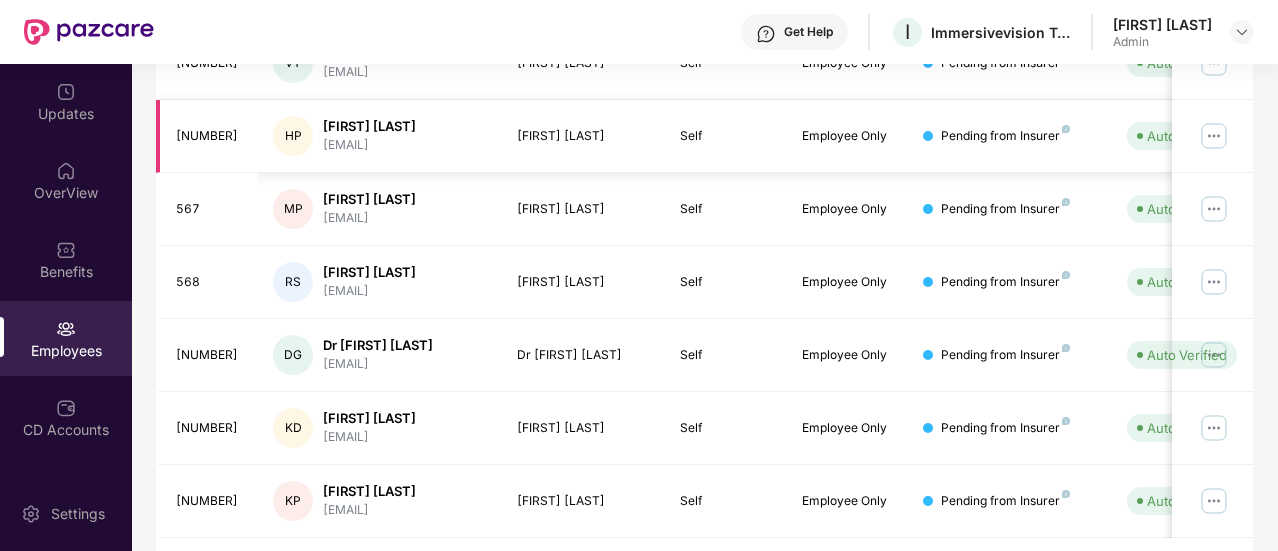 scroll, scrollTop: 472, scrollLeft: 0, axis: vertical 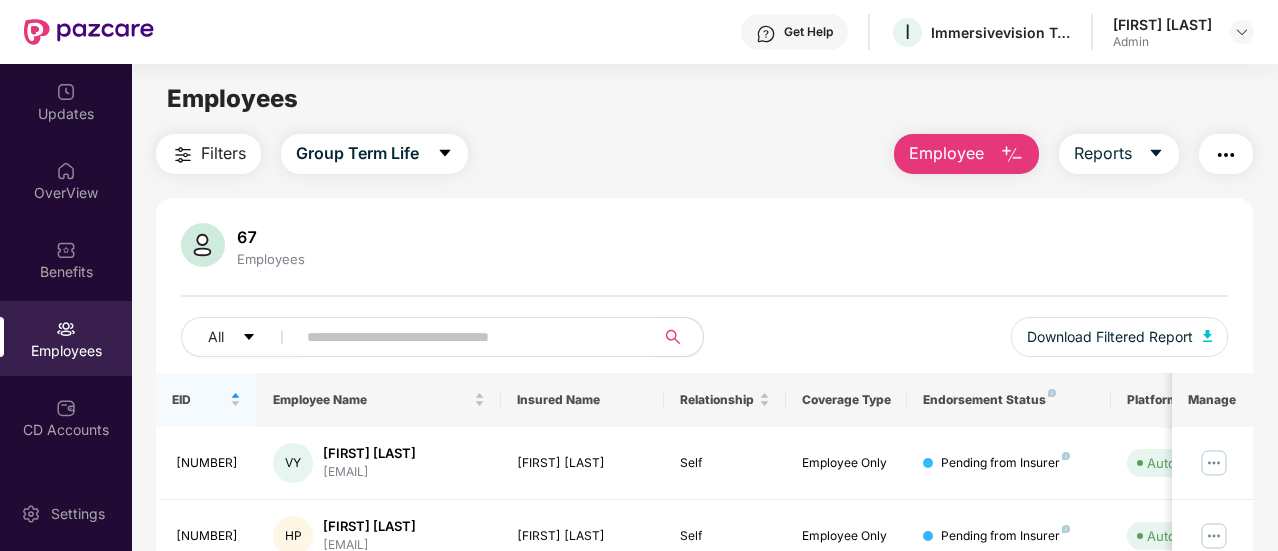 click on "Employee" at bounding box center (946, 153) 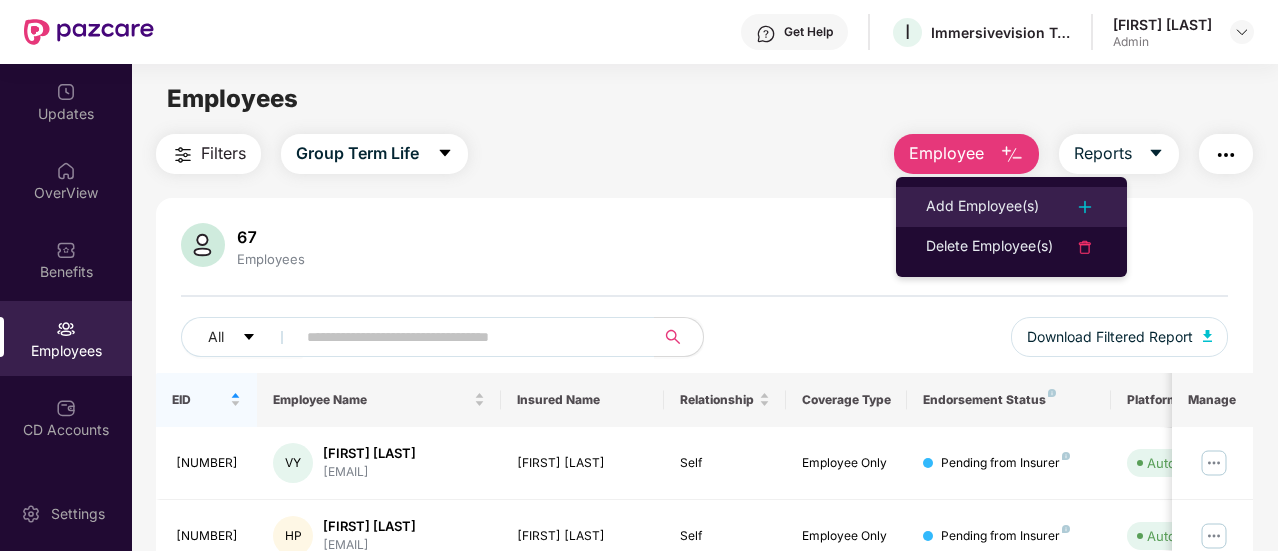 click on "Add Employee(s)" at bounding box center (982, 207) 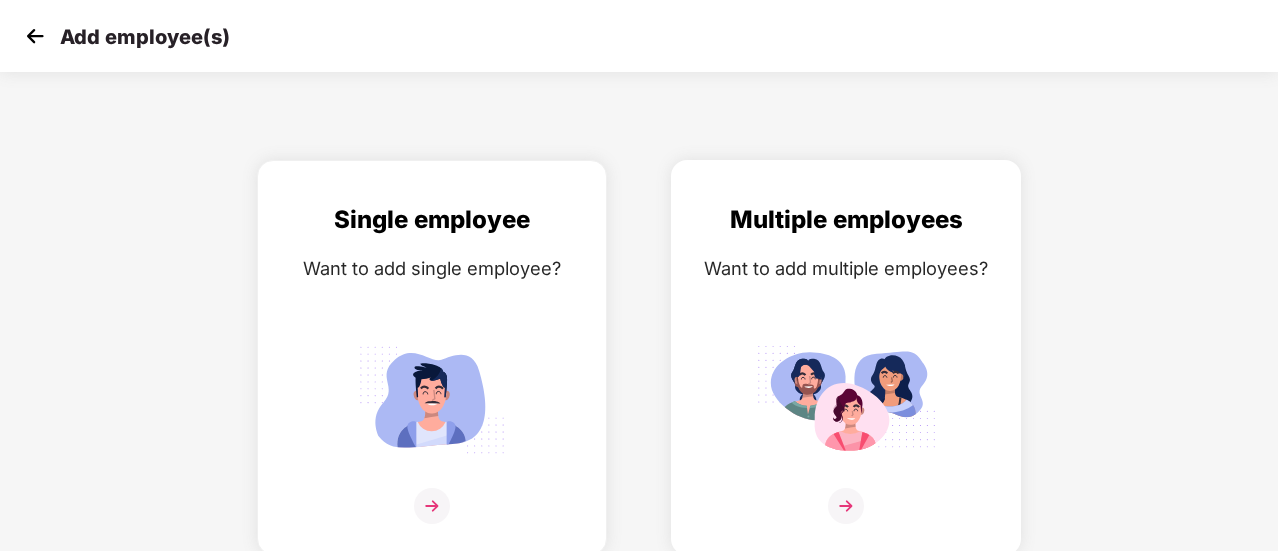 scroll, scrollTop: 14, scrollLeft: 0, axis: vertical 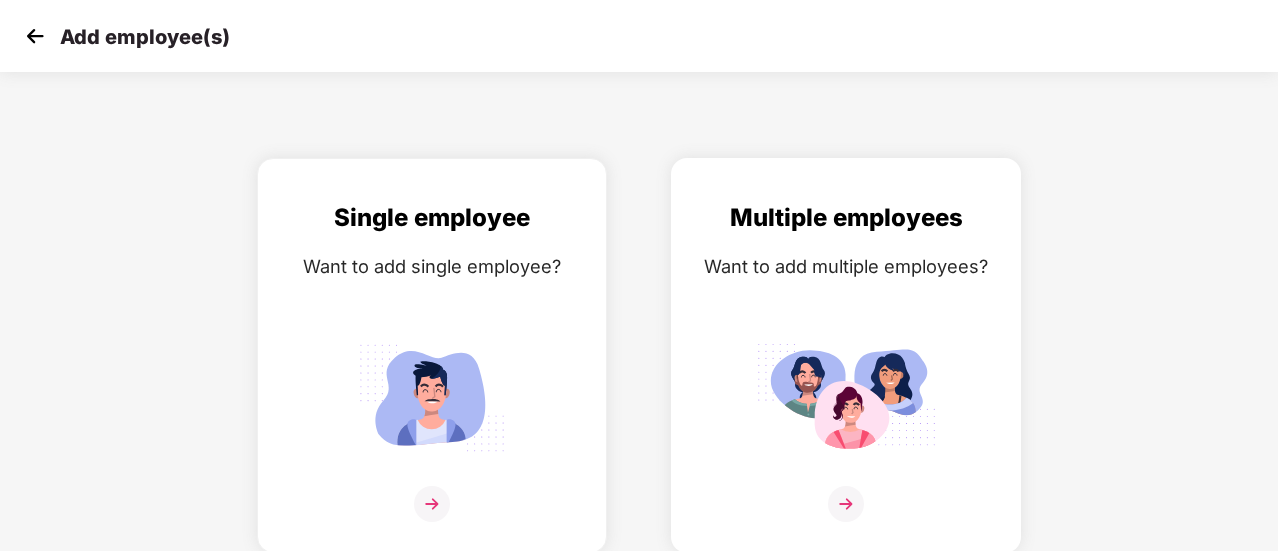 click at bounding box center [846, 397] 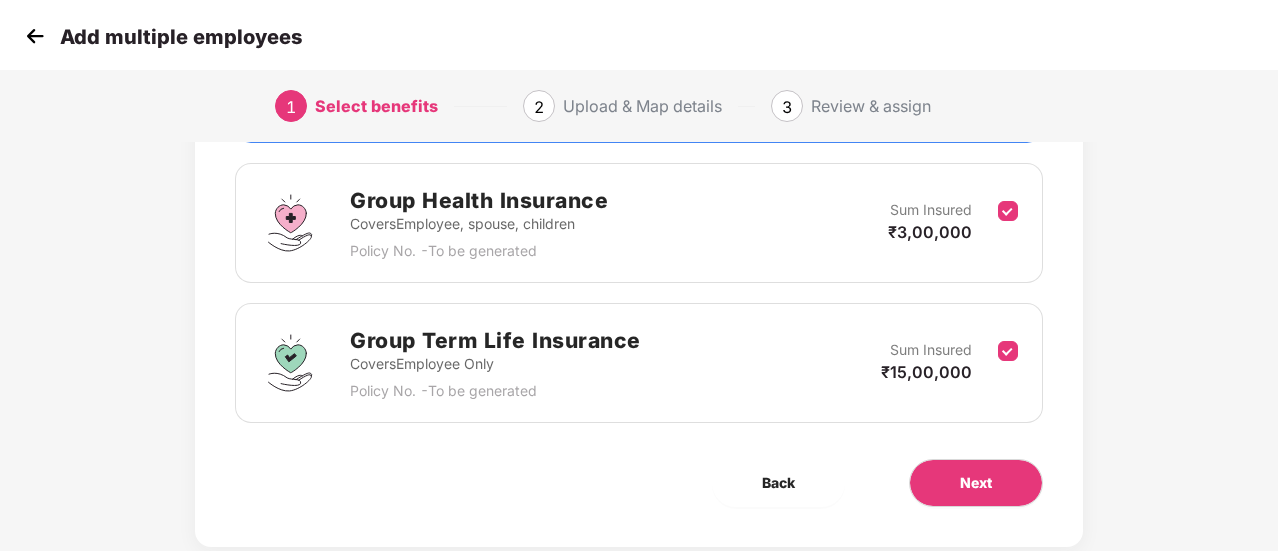 scroll, scrollTop: 326, scrollLeft: 0, axis: vertical 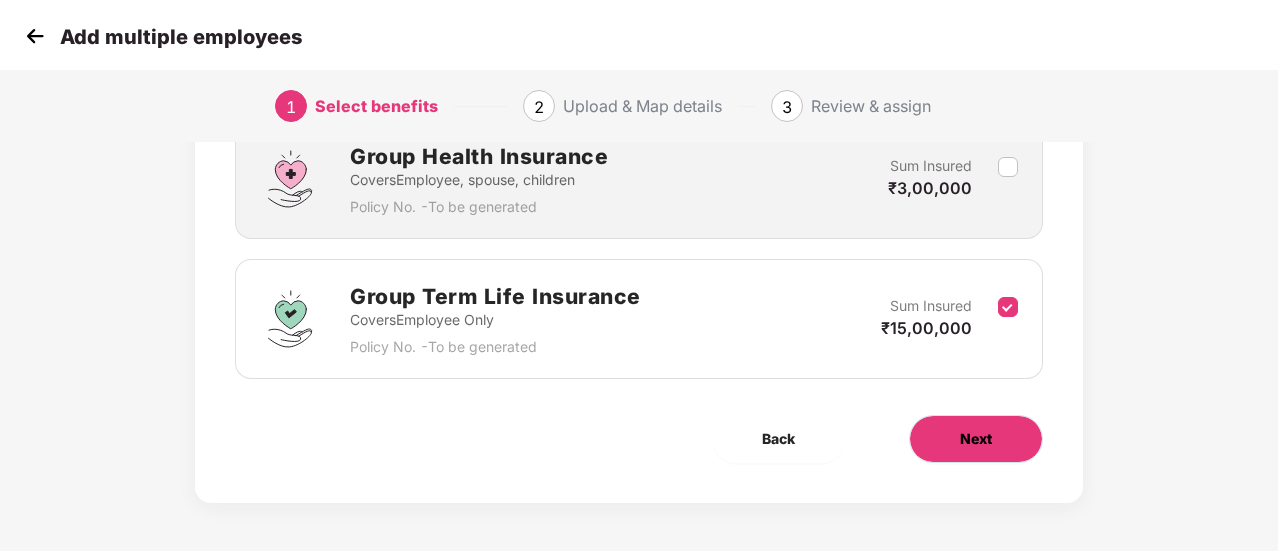 click on "Next" at bounding box center (976, 439) 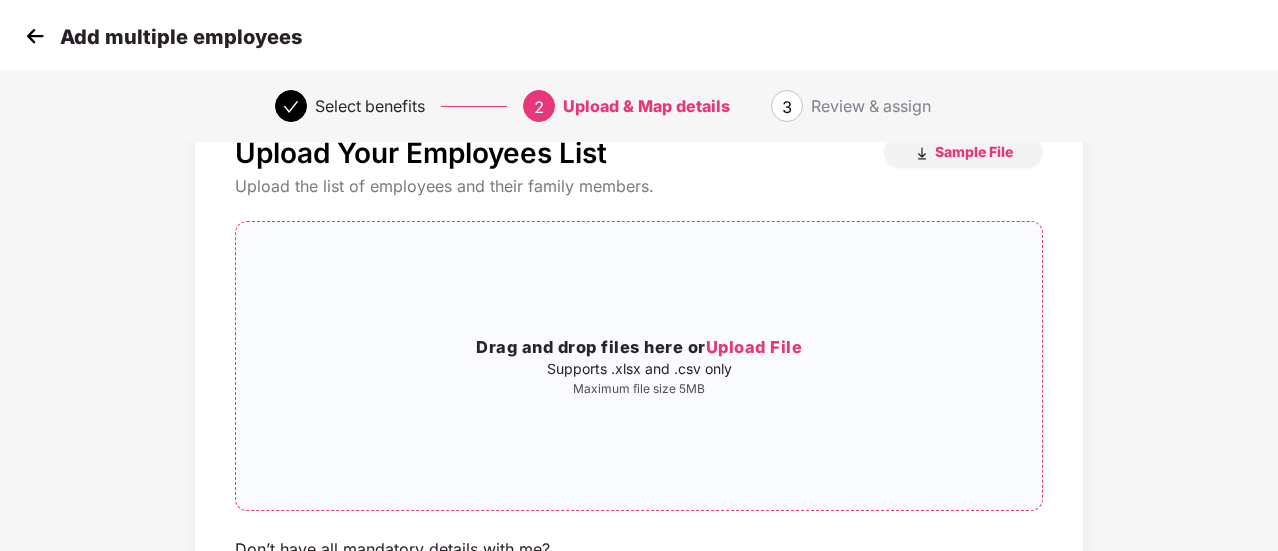 scroll, scrollTop: 0, scrollLeft: 0, axis: both 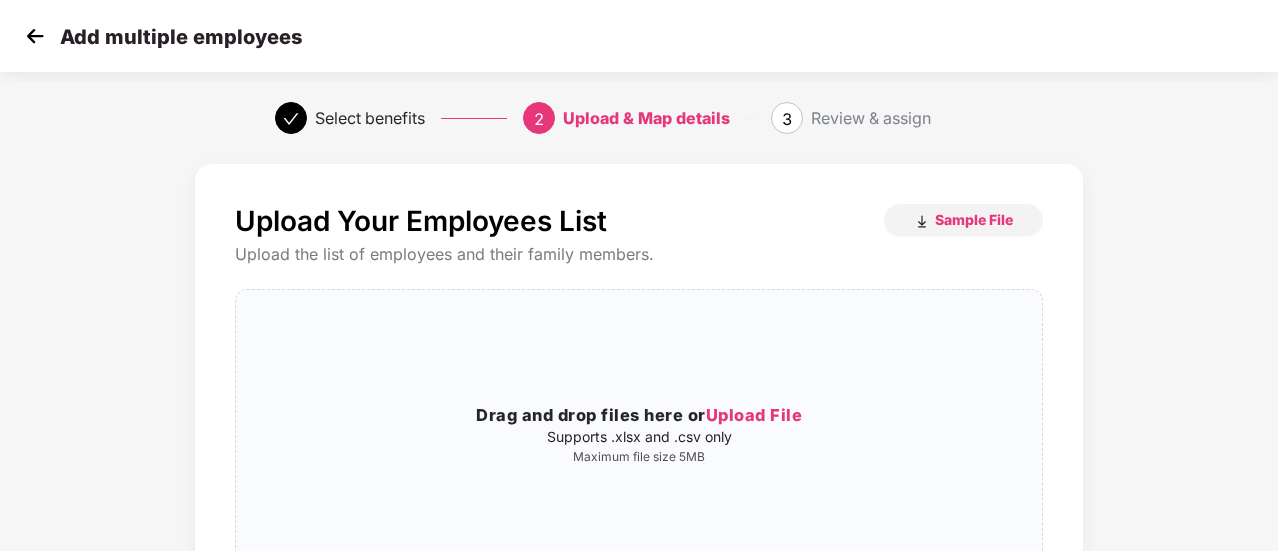 click at bounding box center (35, 36) 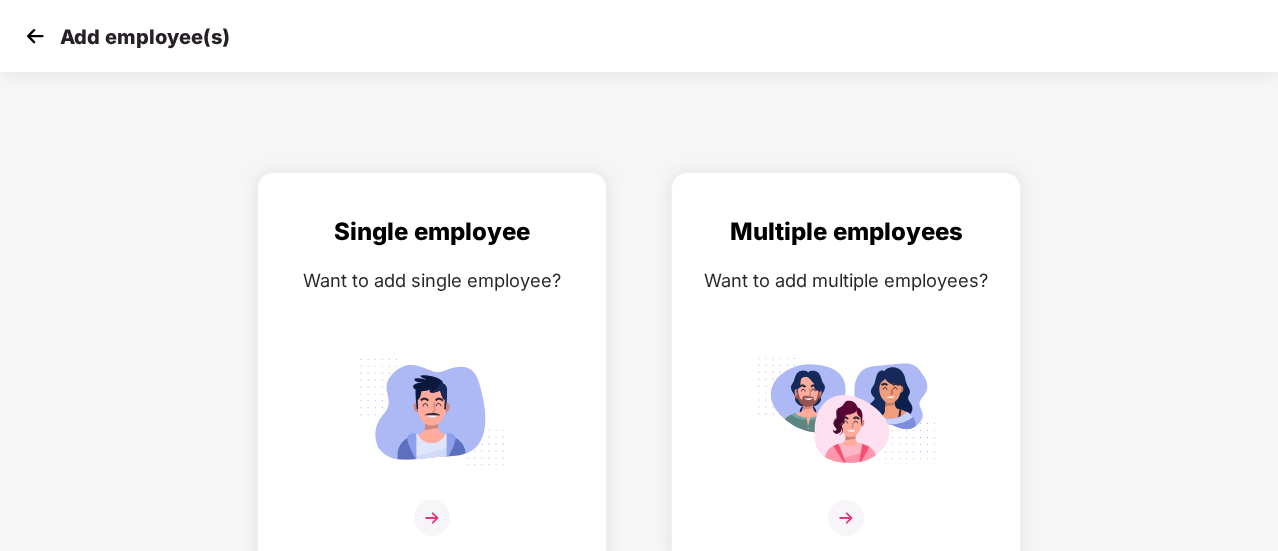 click at bounding box center [35, 36] 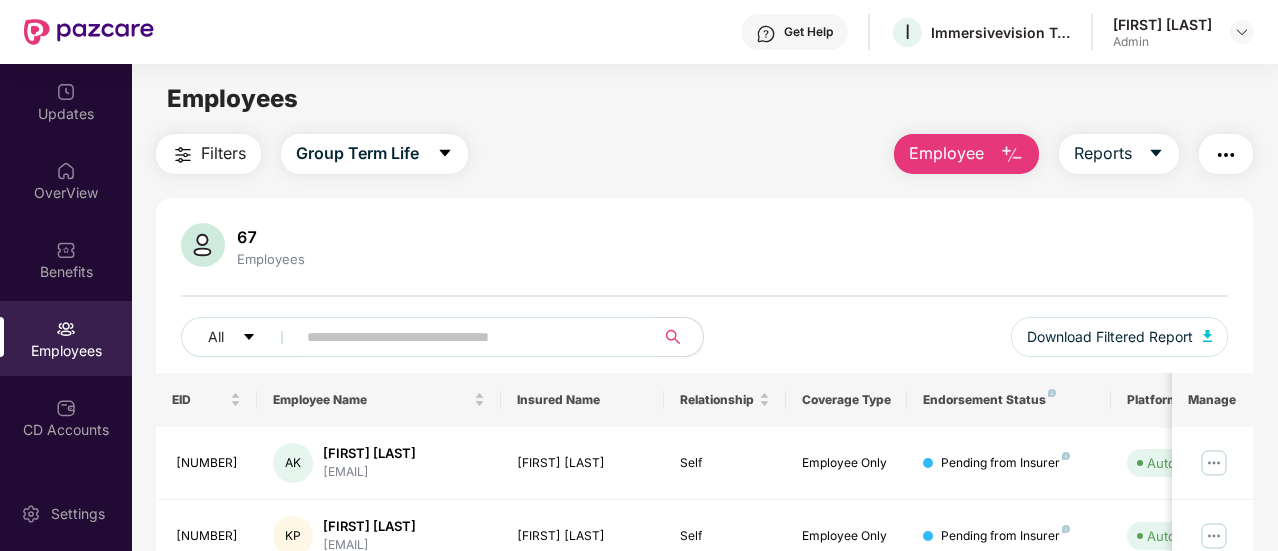 click at bounding box center [467, 337] 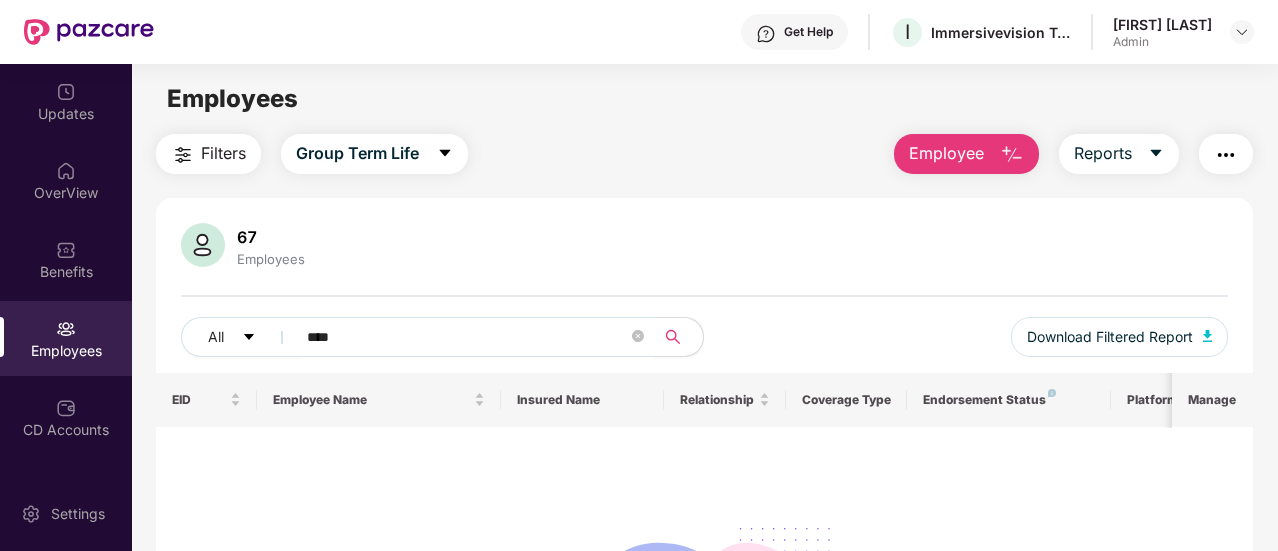 click on "****" at bounding box center [467, 337] 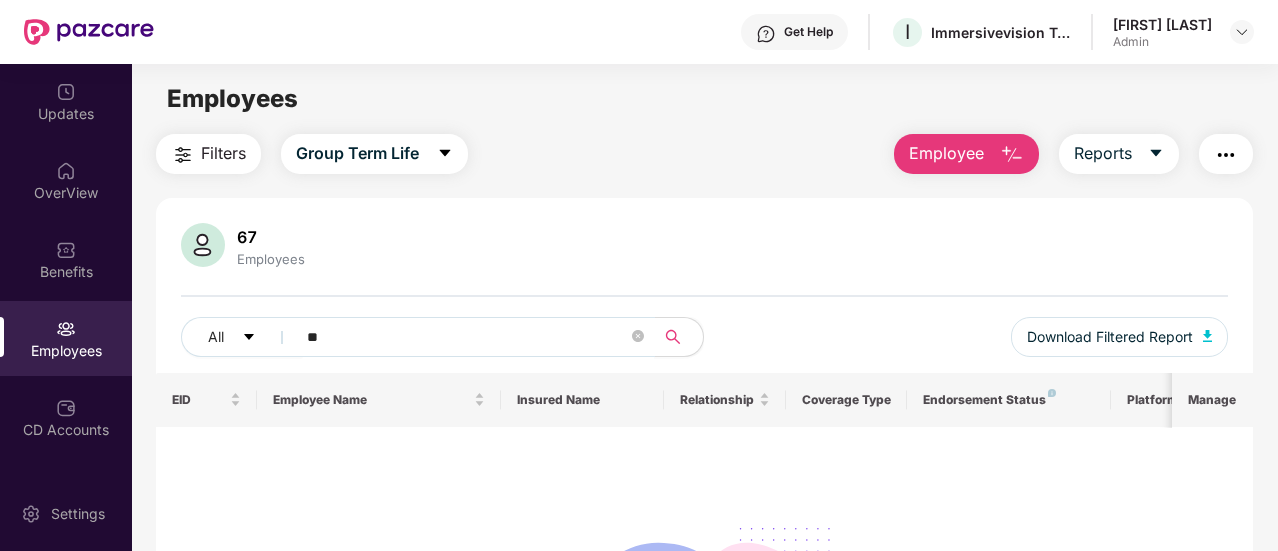 type on "*" 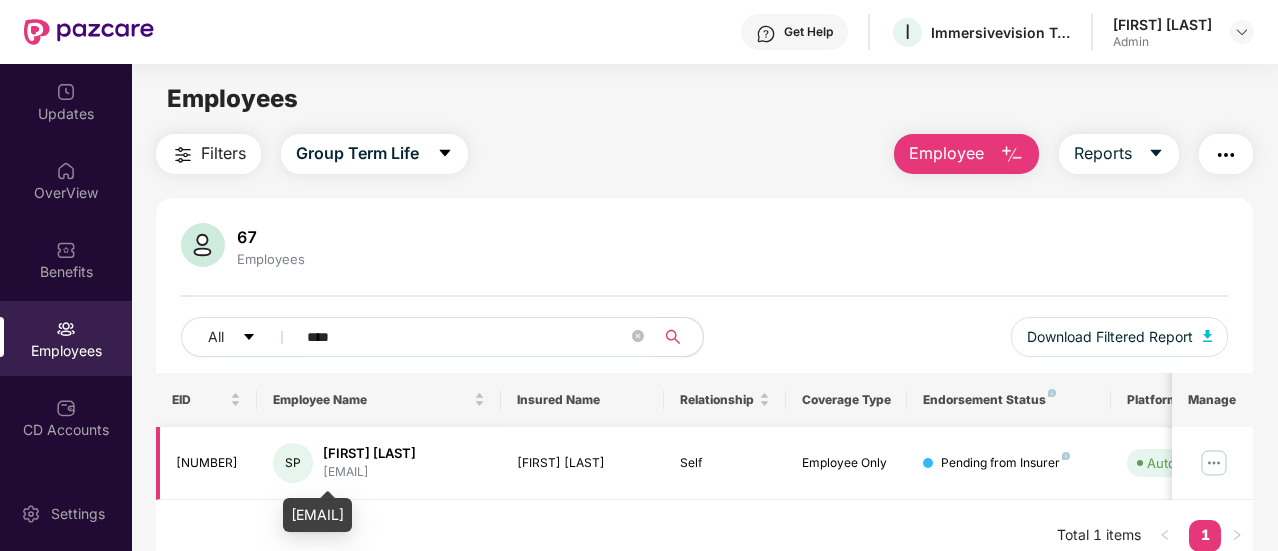type on "****" 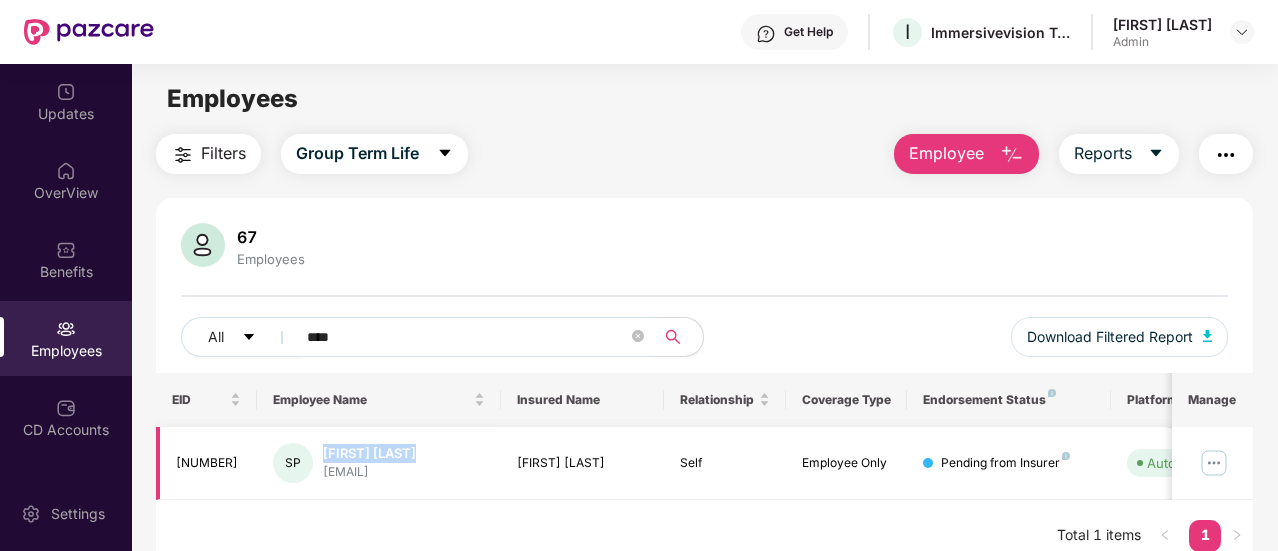 drag, startPoint x: 410, startPoint y: 453, endPoint x: 322, endPoint y: 453, distance: 88 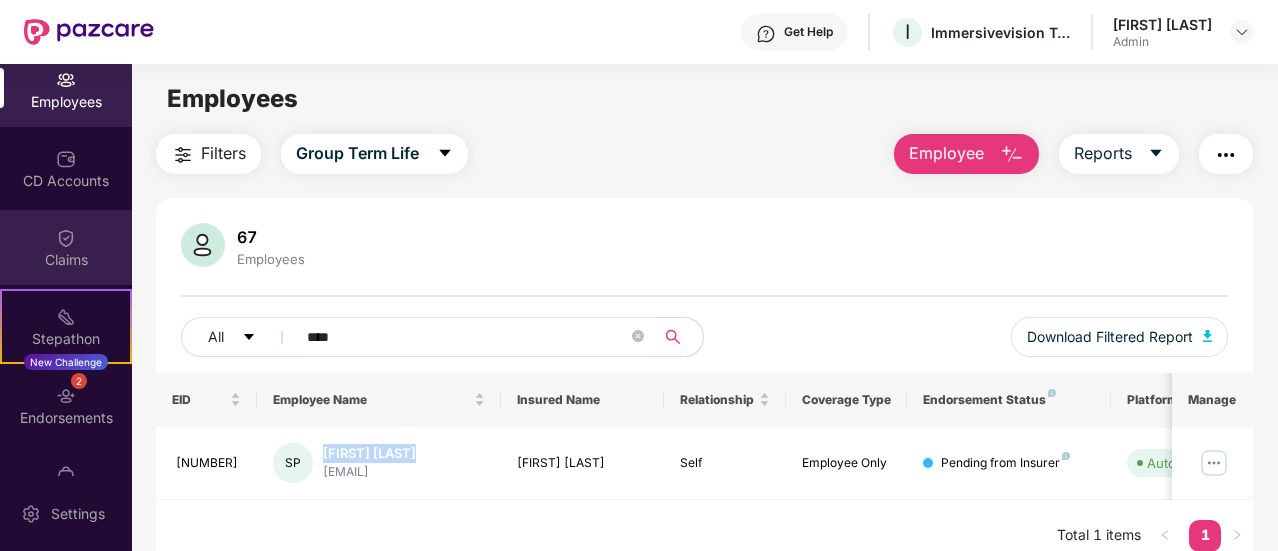 scroll, scrollTop: 298, scrollLeft: 0, axis: vertical 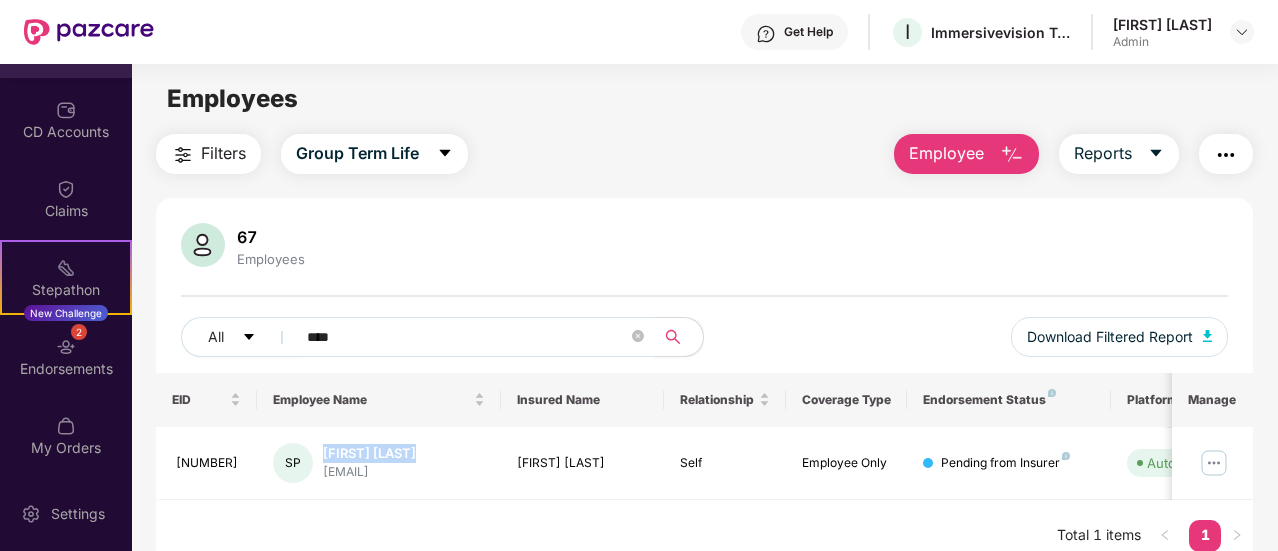 click on "Employee" at bounding box center (946, 153) 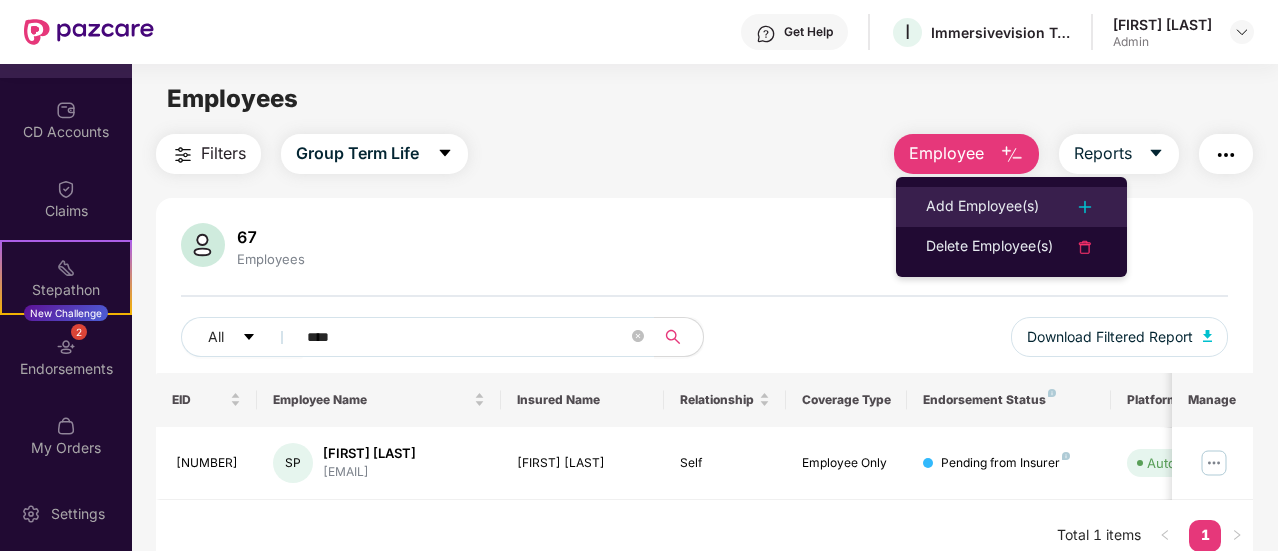 click on "Add Employee(s)" at bounding box center (982, 207) 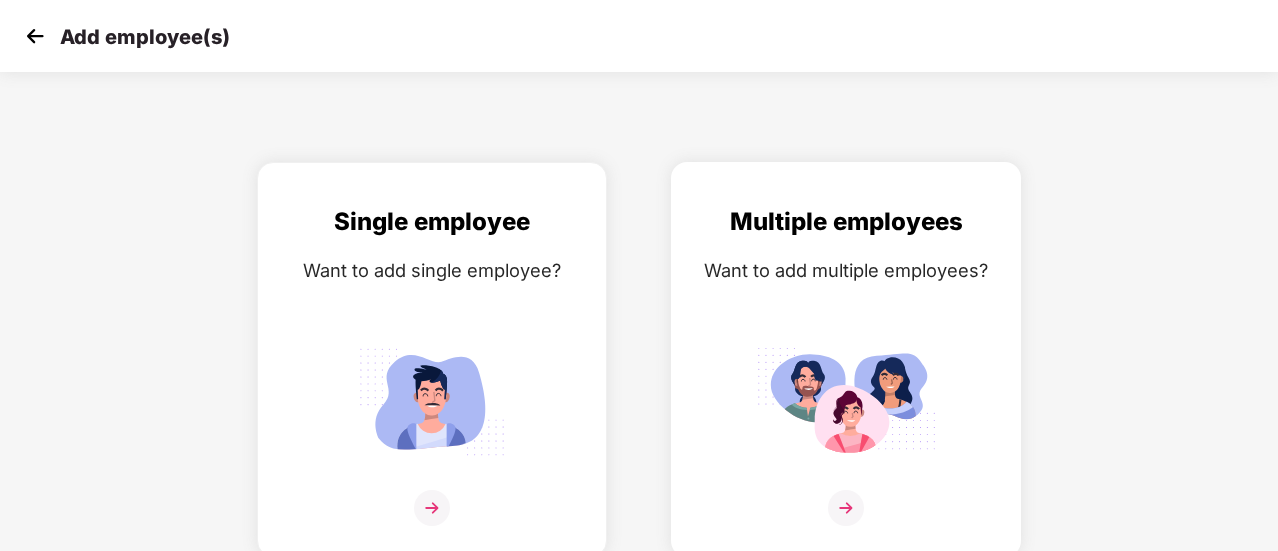scroll, scrollTop: 14, scrollLeft: 0, axis: vertical 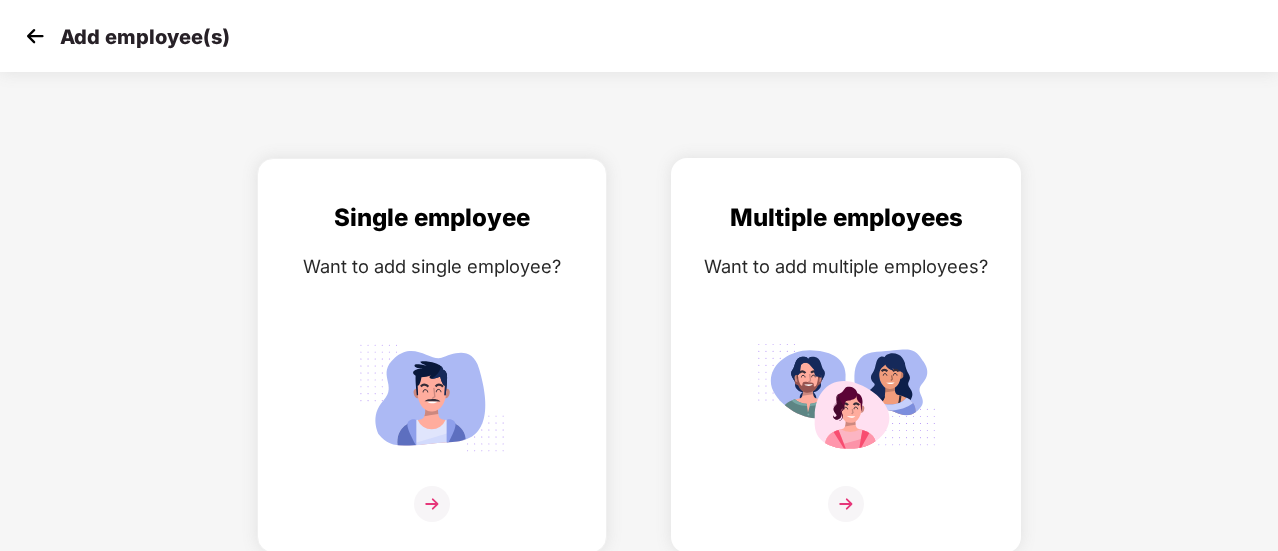 click at bounding box center [846, 397] 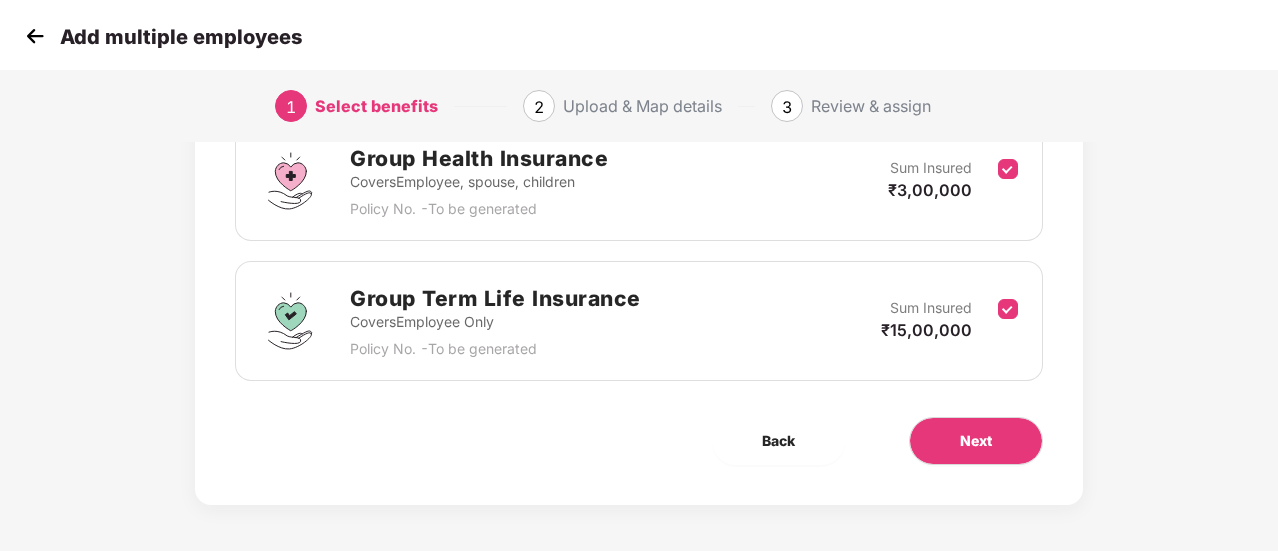 scroll, scrollTop: 326, scrollLeft: 0, axis: vertical 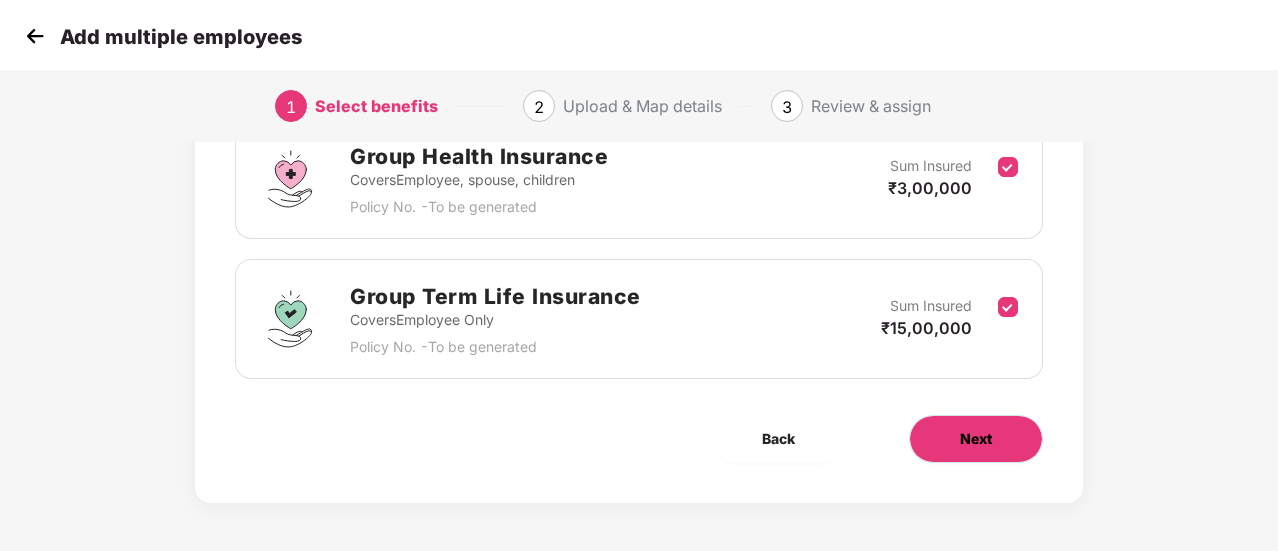 click on "Next" at bounding box center (976, 439) 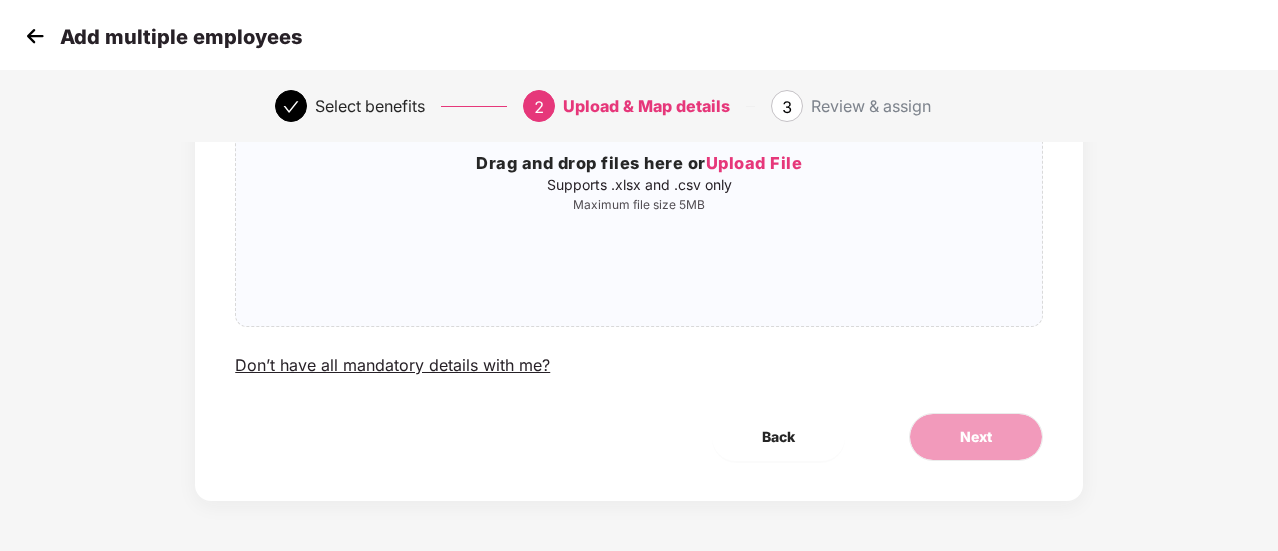 scroll, scrollTop: 0, scrollLeft: 0, axis: both 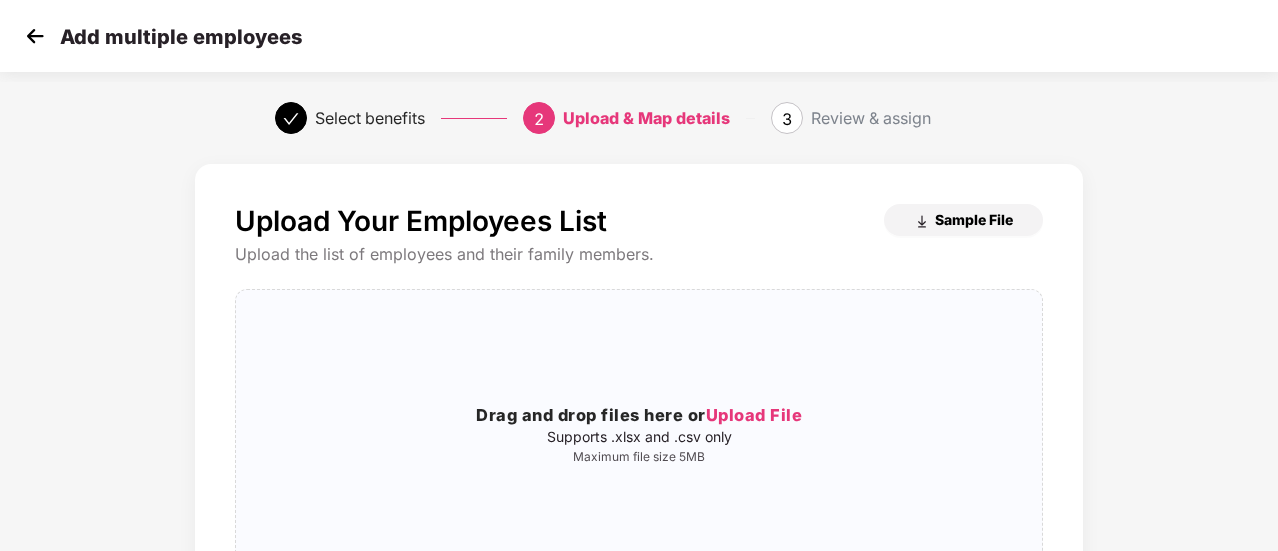 click on "Sample File" at bounding box center [974, 219] 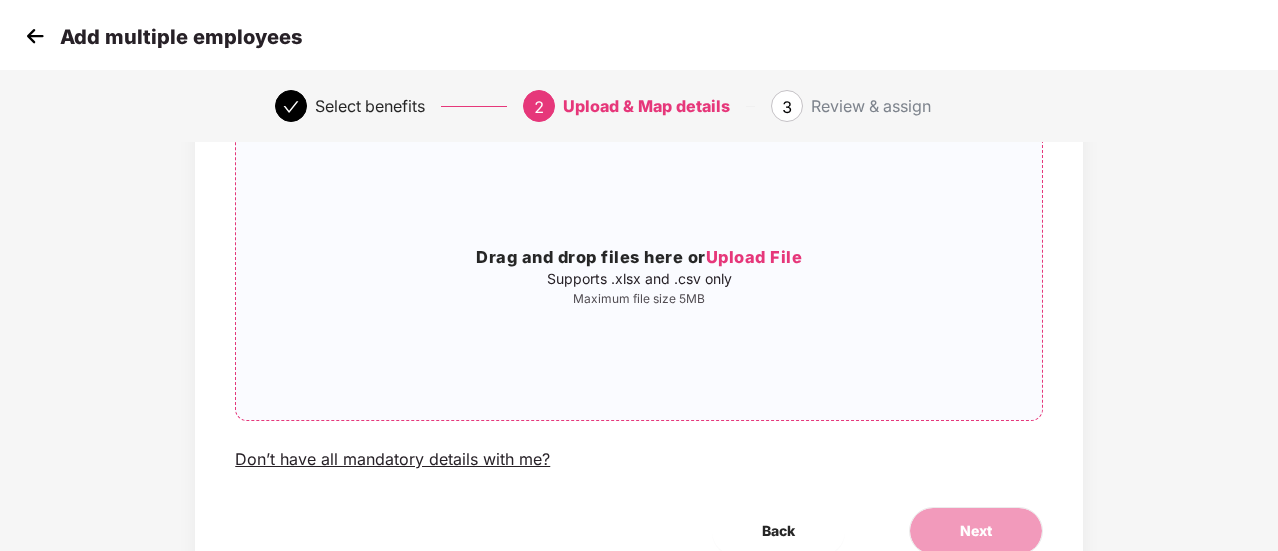 scroll, scrollTop: 0, scrollLeft: 0, axis: both 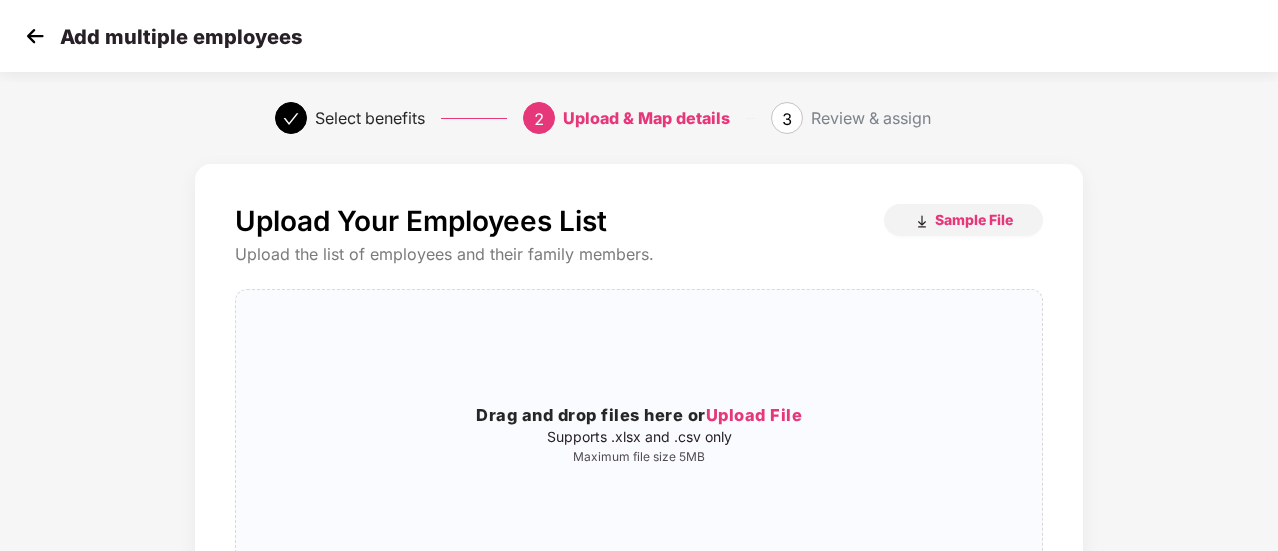 click at bounding box center (35, 36) 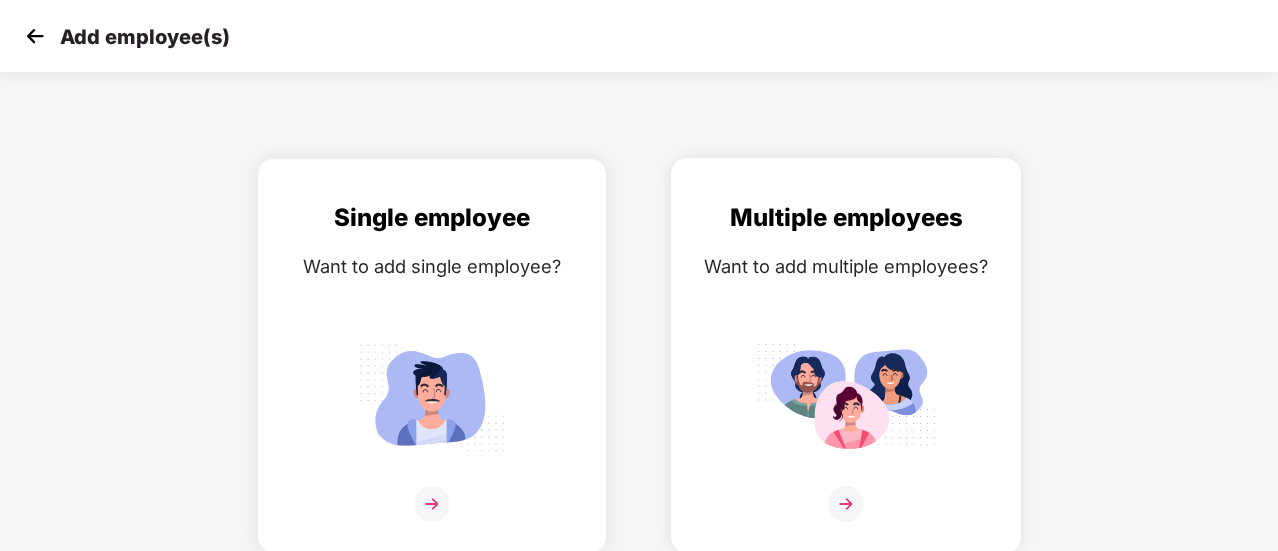 click at bounding box center [846, 504] 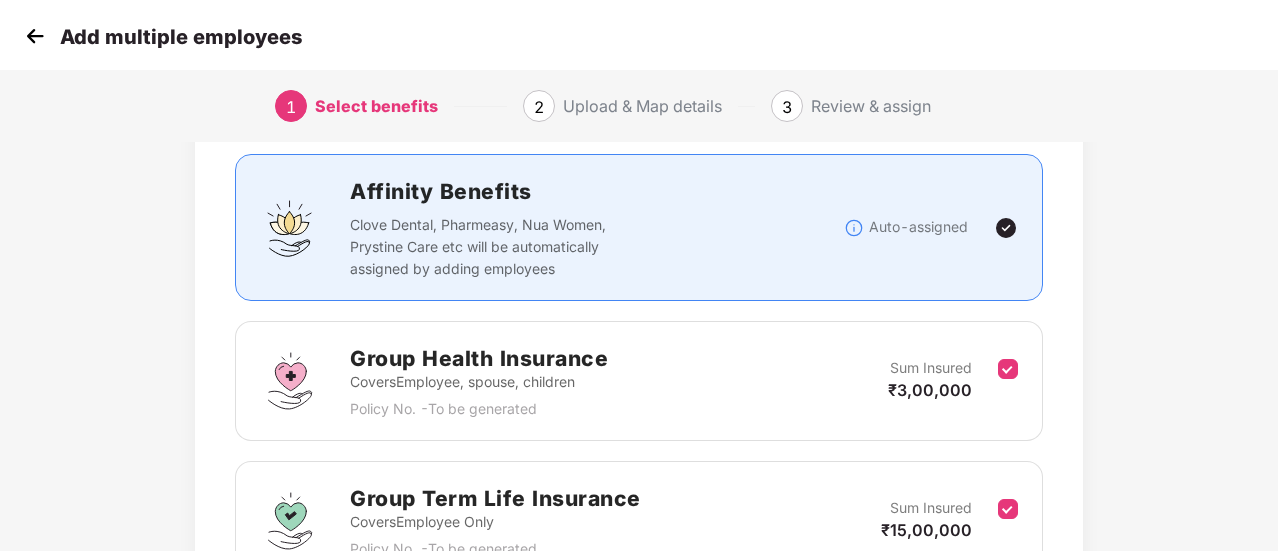 scroll, scrollTop: 314, scrollLeft: 0, axis: vertical 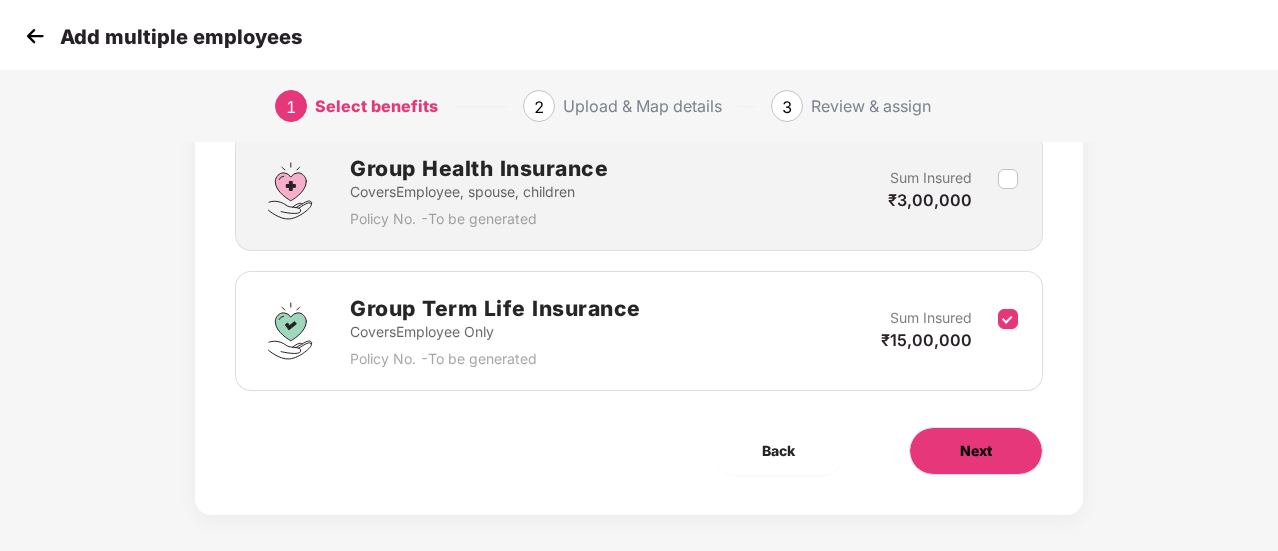 click on "Next" at bounding box center (976, 451) 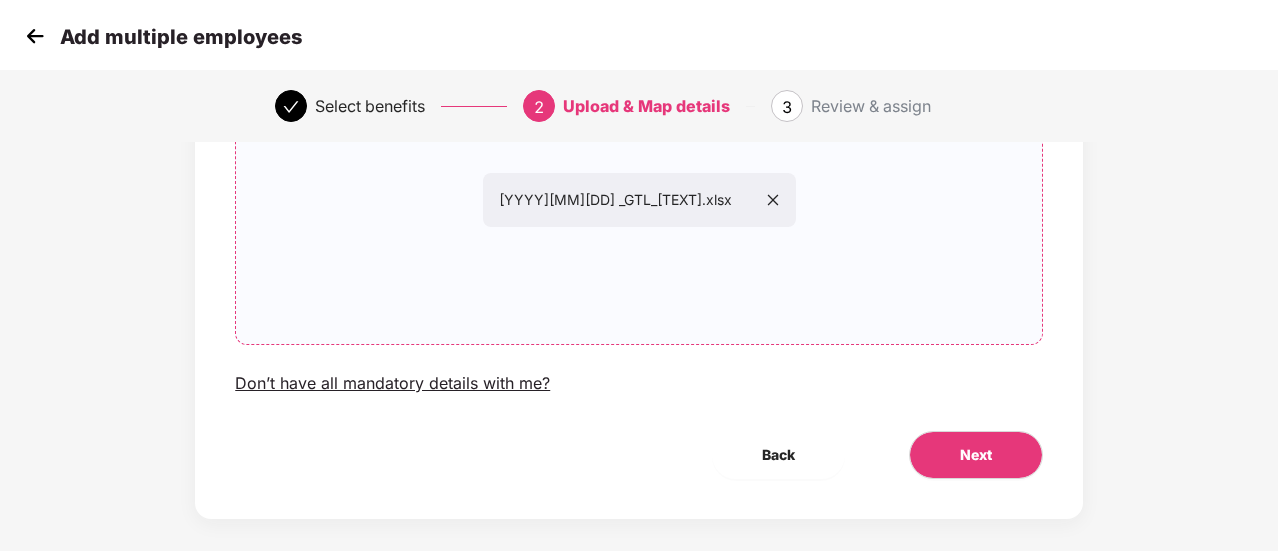 scroll, scrollTop: 252, scrollLeft: 0, axis: vertical 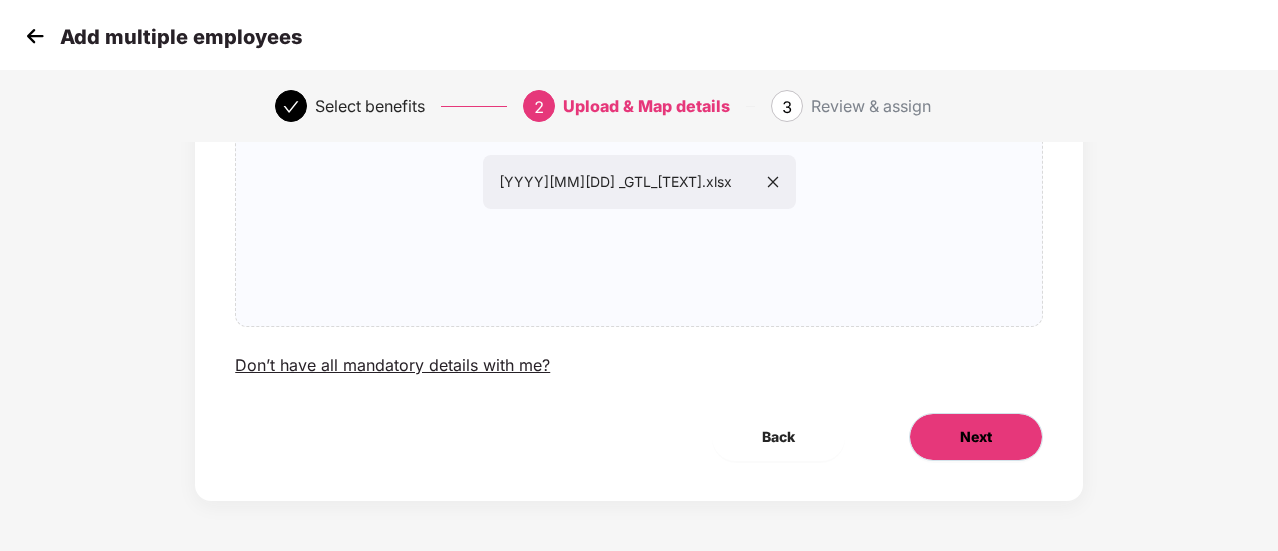 click on "Next" at bounding box center (976, 437) 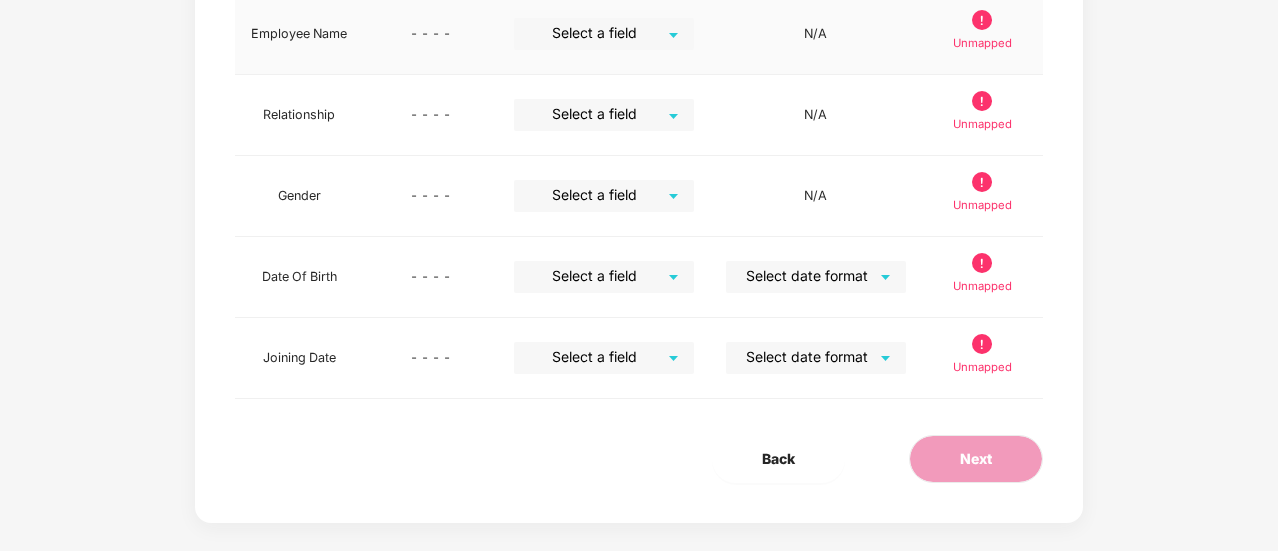 scroll, scrollTop: 610, scrollLeft: 0, axis: vertical 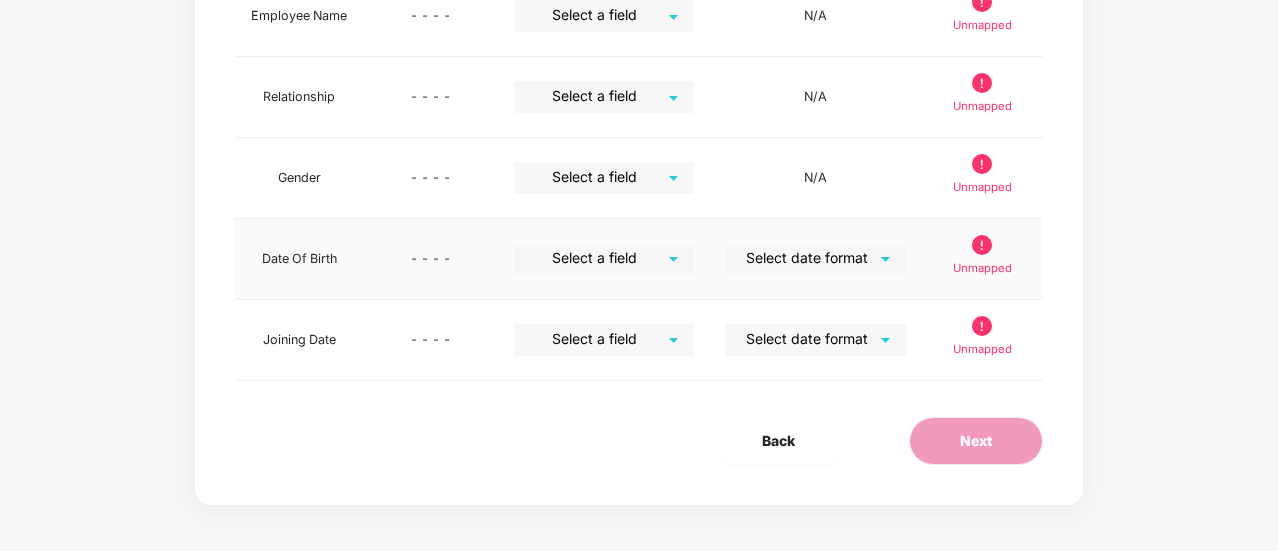 click on "Select a field" at bounding box center [604, 259] 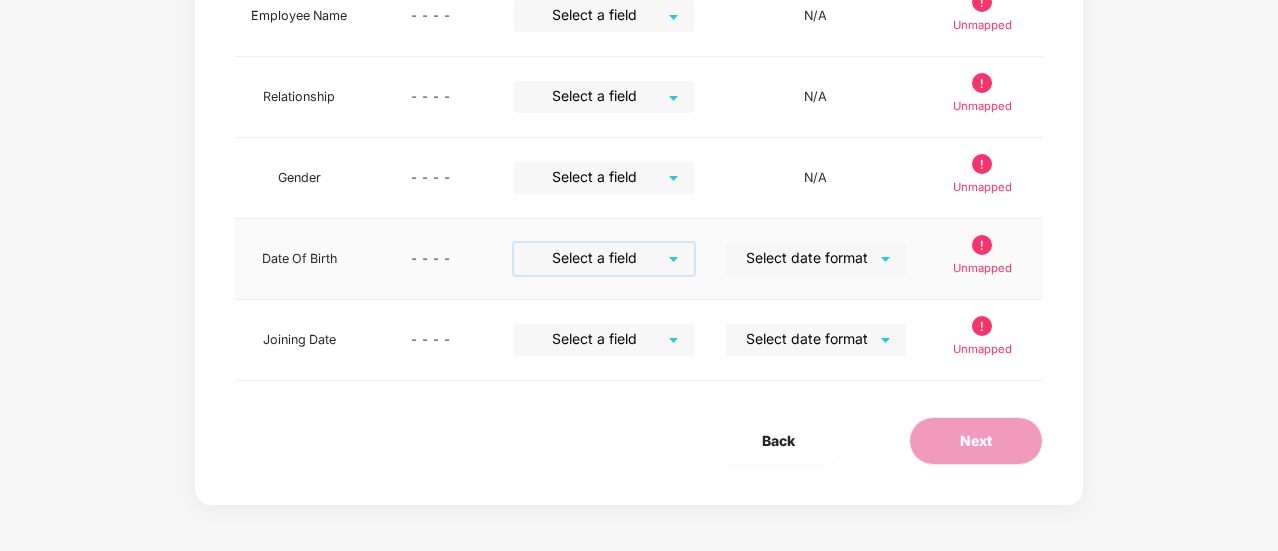 click on "Select a field" at bounding box center [604, 259] 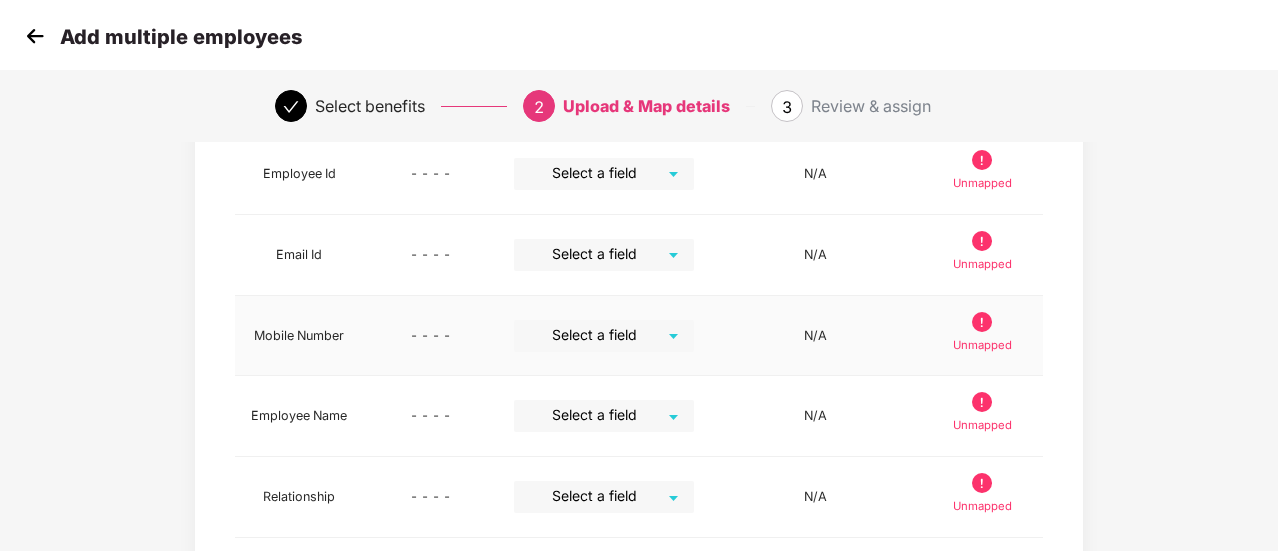 scroll, scrollTop: 10, scrollLeft: 0, axis: vertical 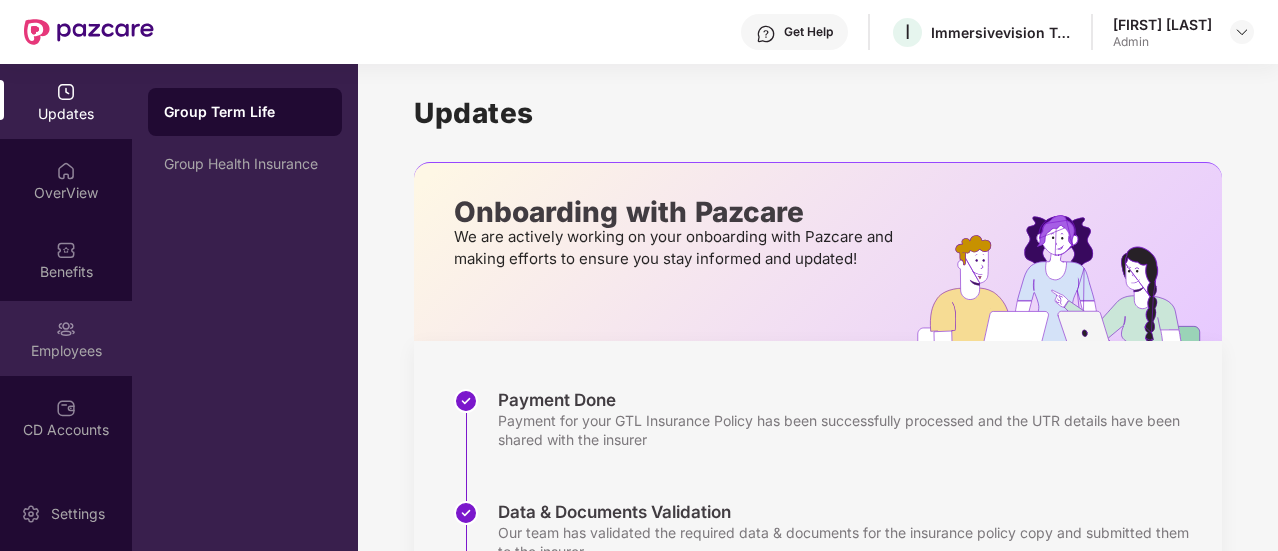 click at bounding box center [66, 329] 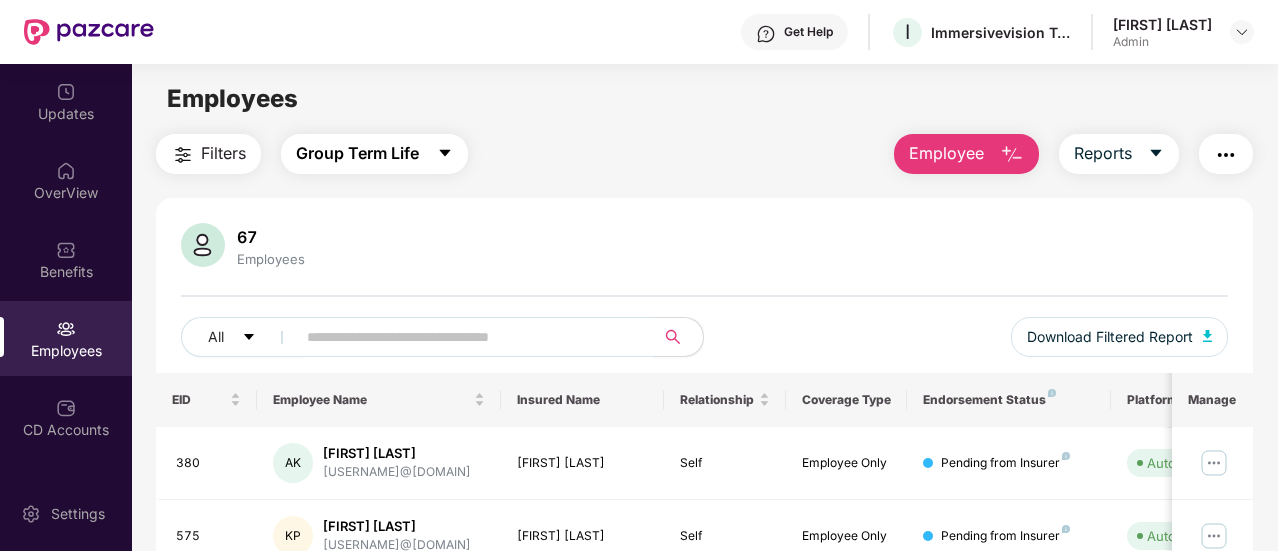 click on "Group Term Life" at bounding box center (374, 154) 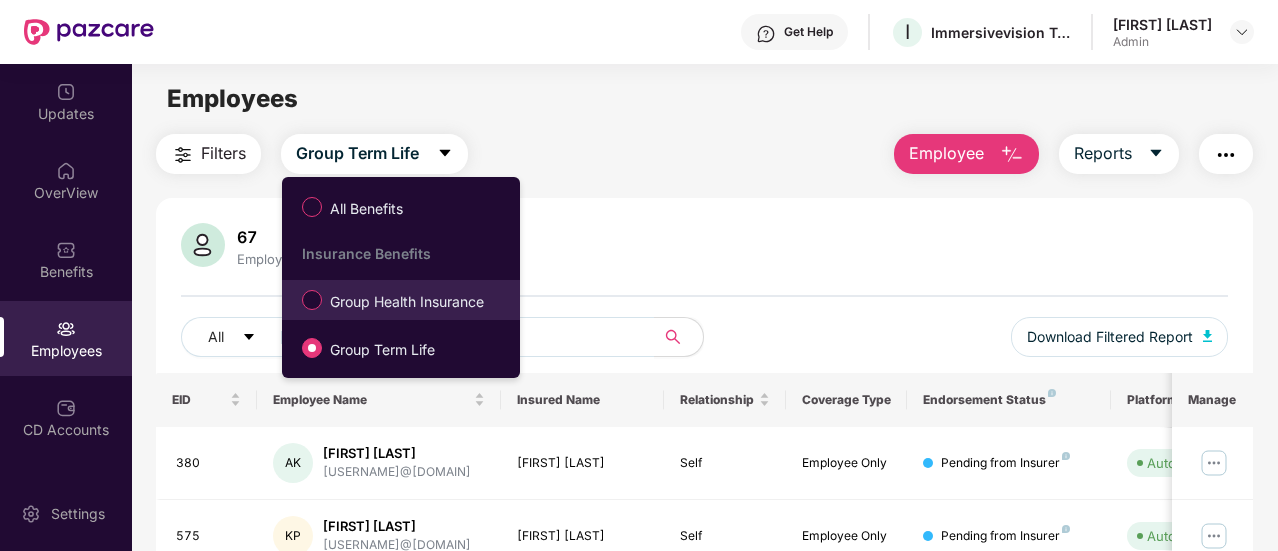 click on "Group Health Insurance" at bounding box center [407, 302] 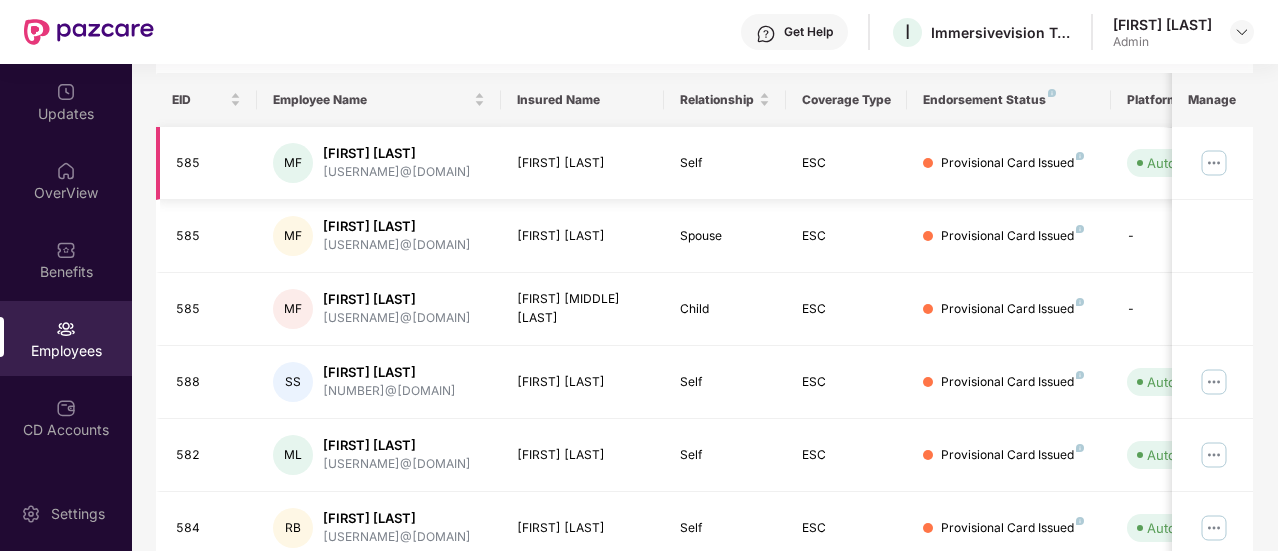 scroll, scrollTop: 0, scrollLeft: 0, axis: both 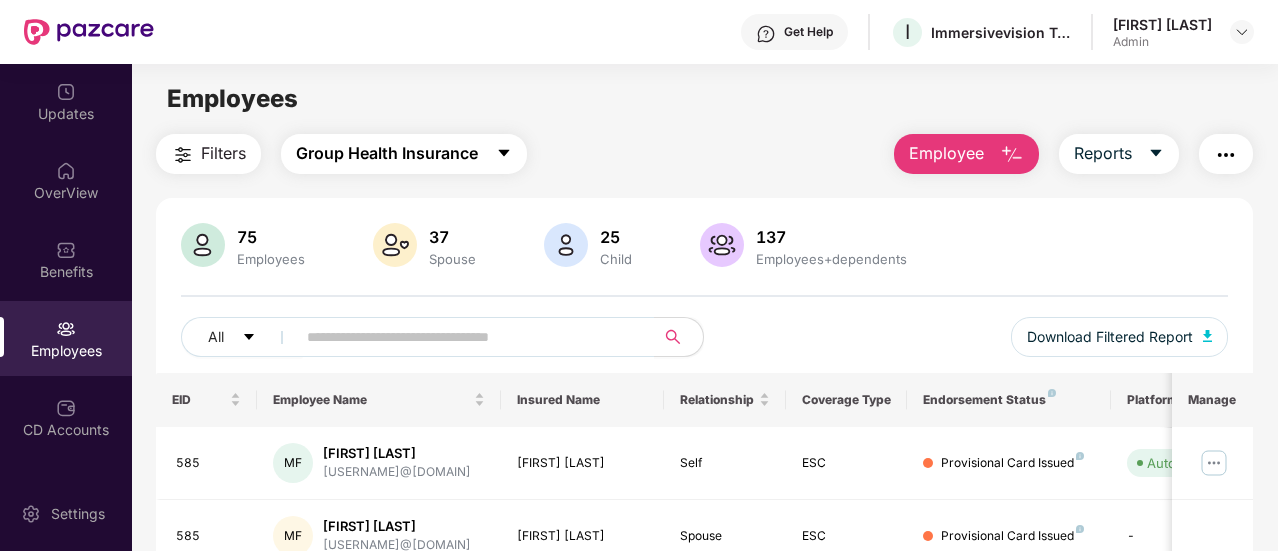 click on "Group Health Insurance" at bounding box center (387, 153) 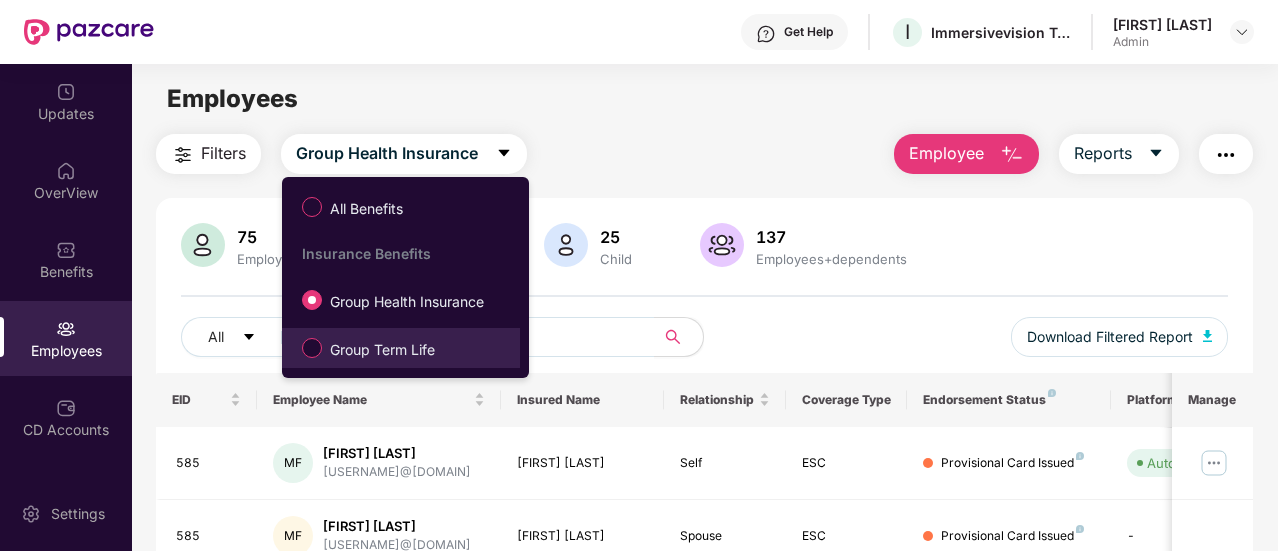 click on "Group Term Life" at bounding box center (382, 350) 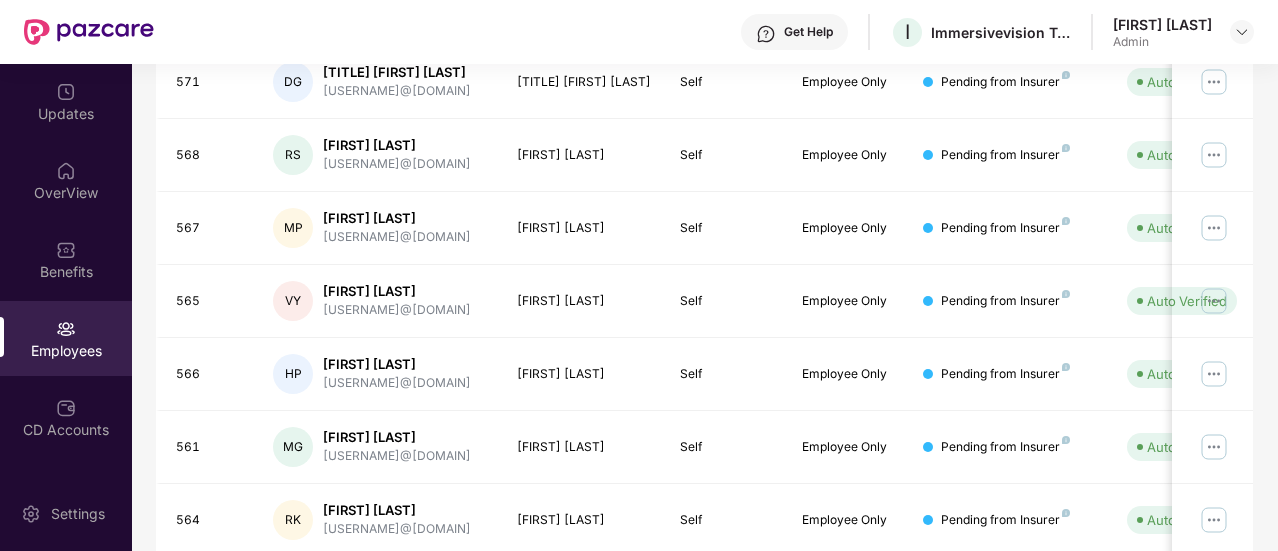 scroll, scrollTop: 100, scrollLeft: 0, axis: vertical 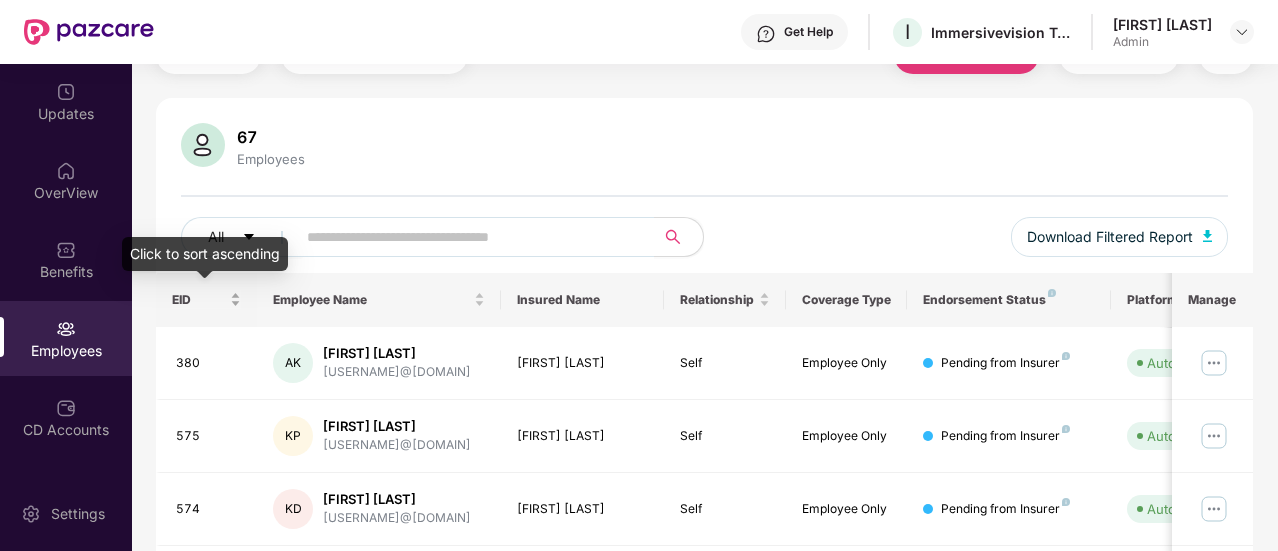 click on "EID" at bounding box center [207, 299] 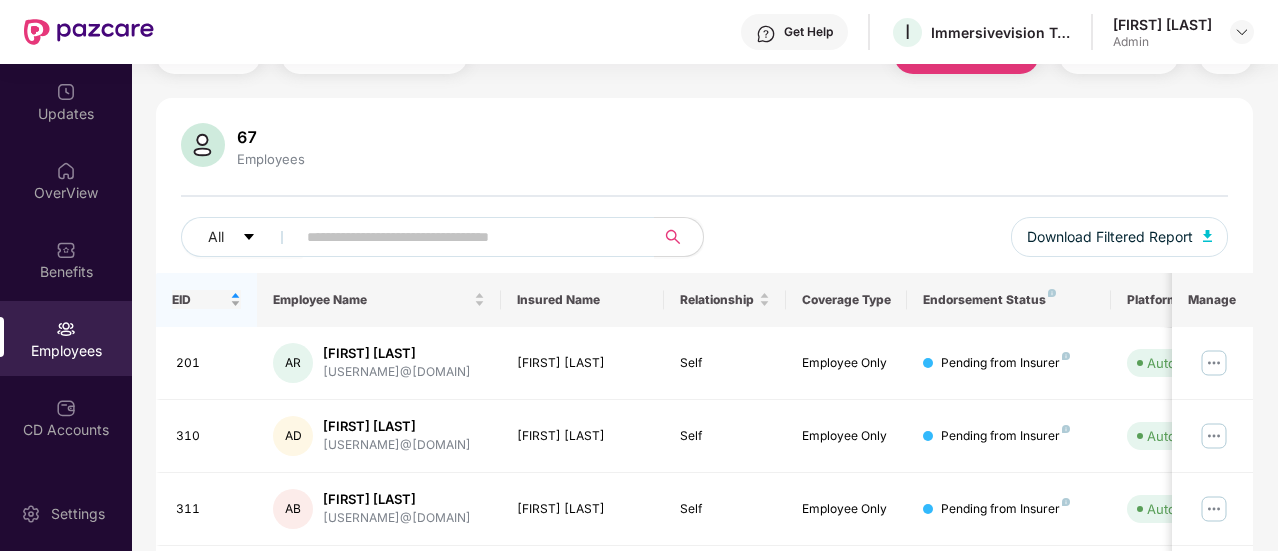 click on "EID" at bounding box center (207, 299) 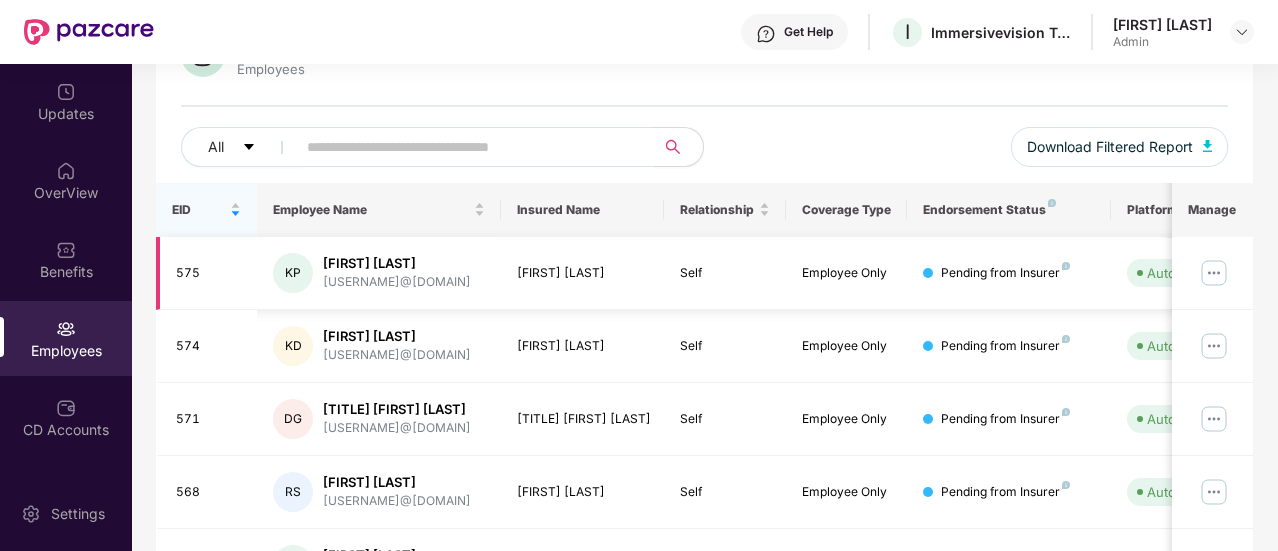 scroll, scrollTop: 90, scrollLeft: 0, axis: vertical 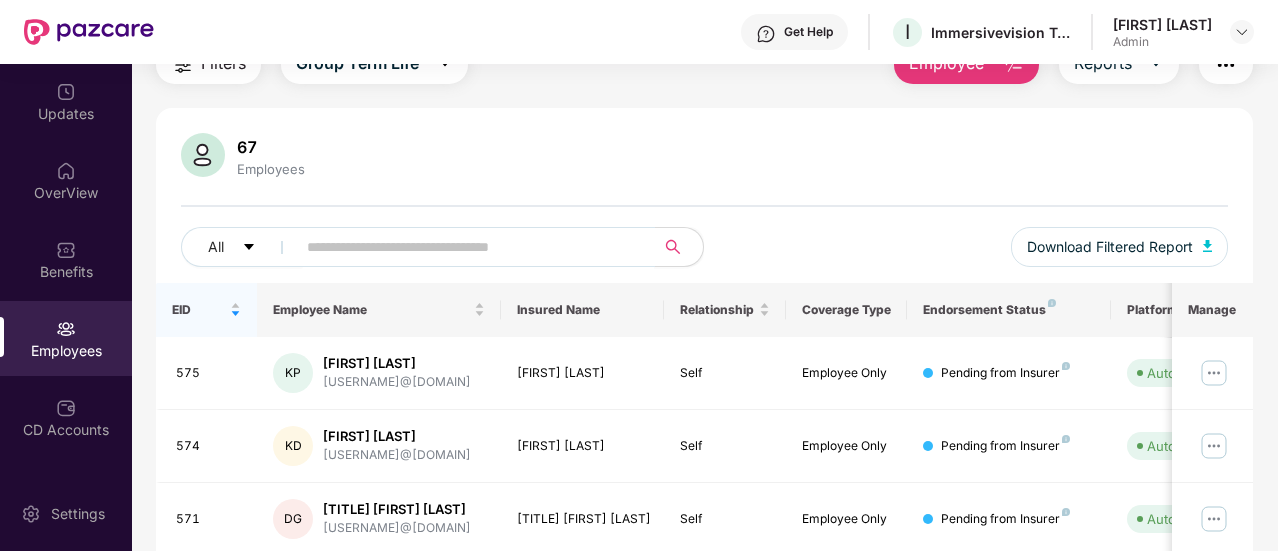click at bounding box center (467, 247) 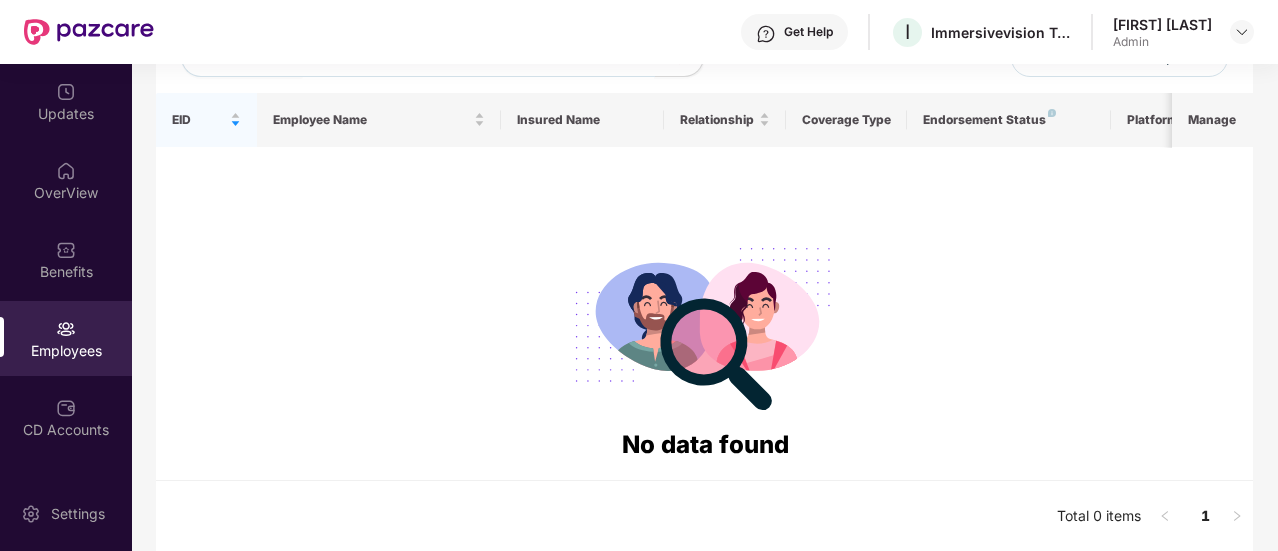 scroll, scrollTop: 0, scrollLeft: 0, axis: both 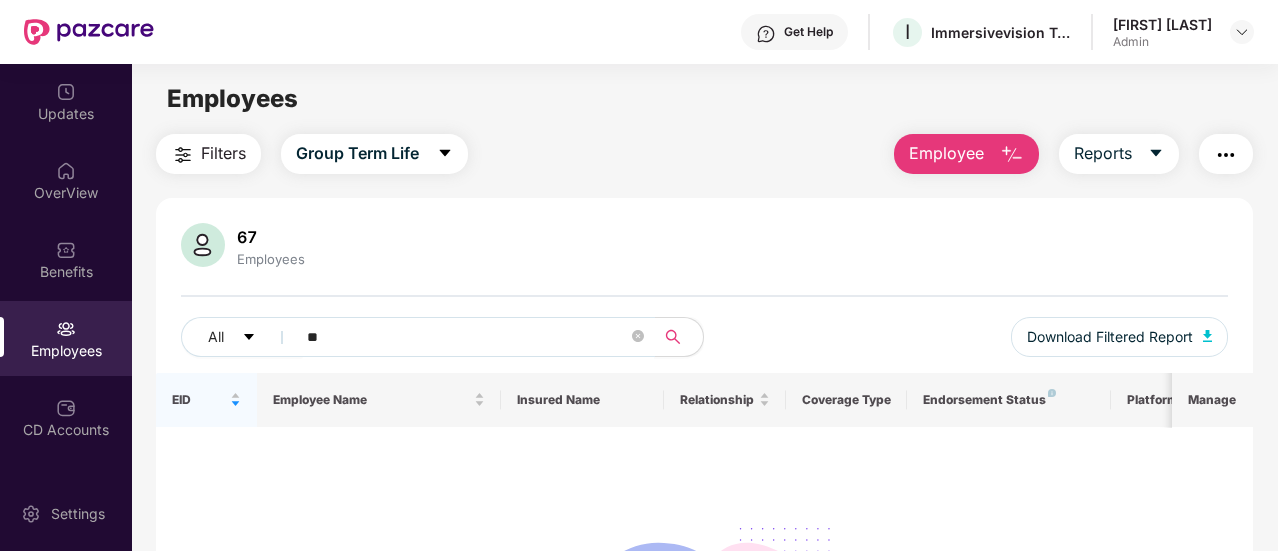 type on "*" 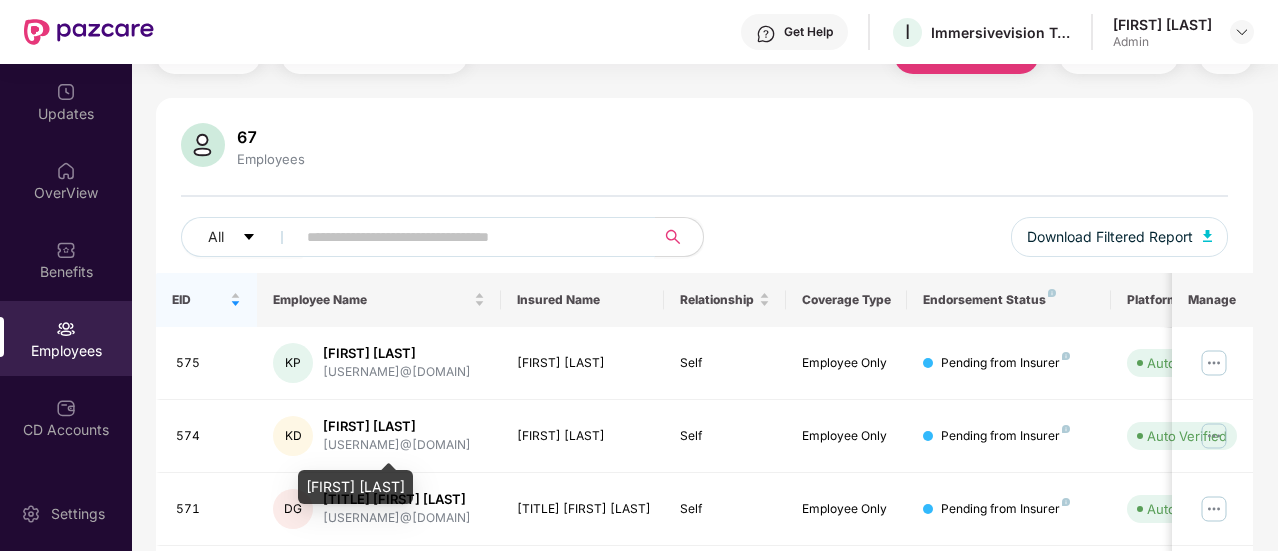 scroll, scrollTop: 200, scrollLeft: 0, axis: vertical 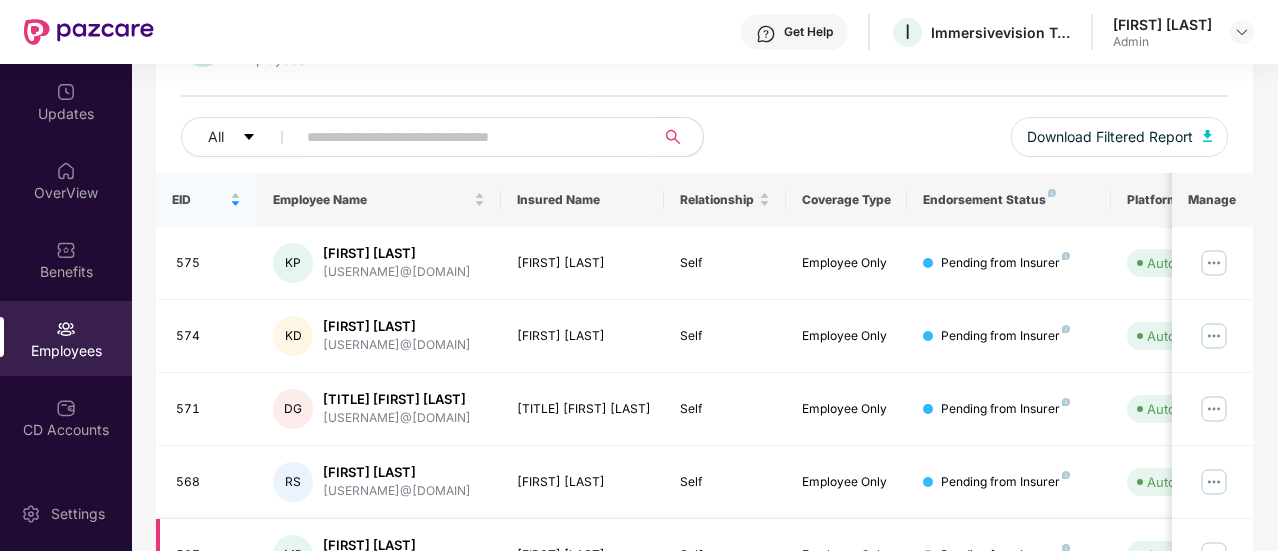 type 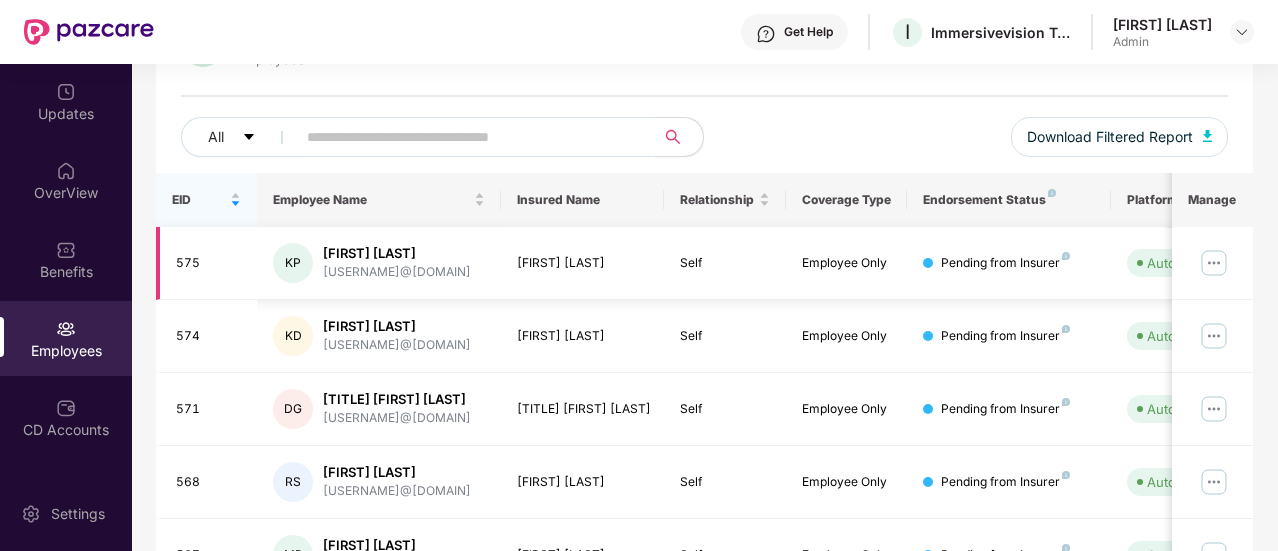 scroll, scrollTop: 0, scrollLeft: 0, axis: both 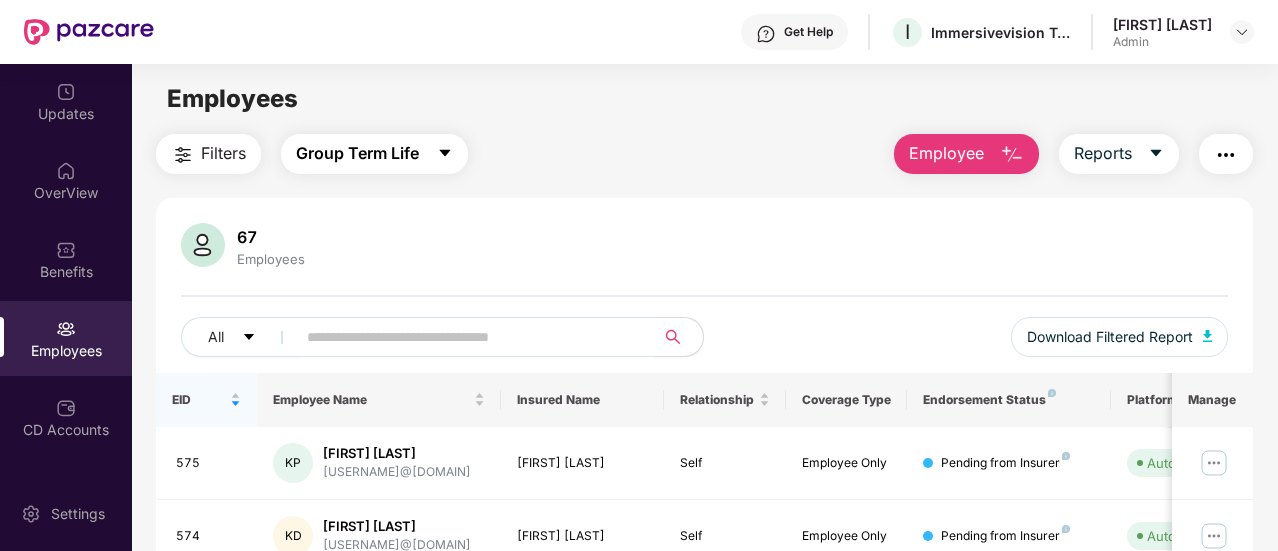 click 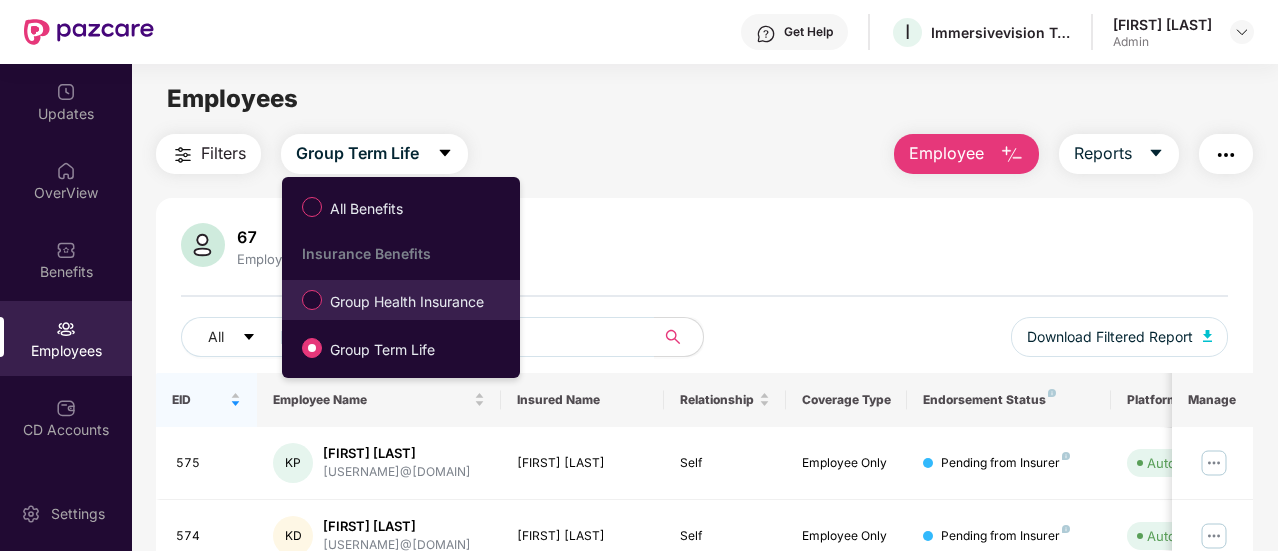 click on "Group Health Insurance" at bounding box center (407, 302) 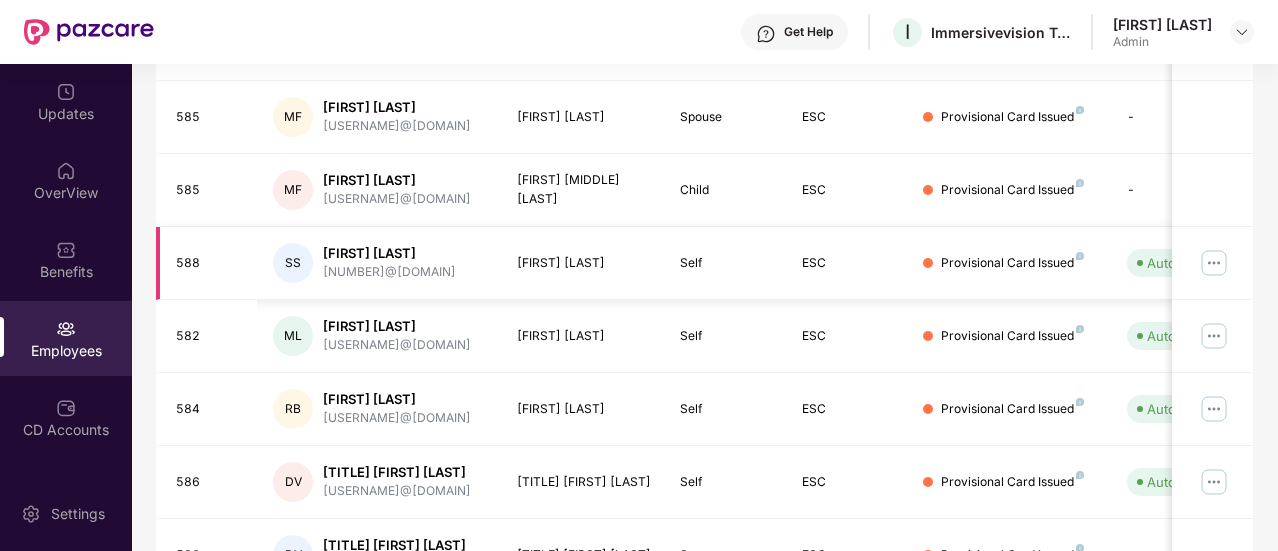 scroll, scrollTop: 373, scrollLeft: 0, axis: vertical 